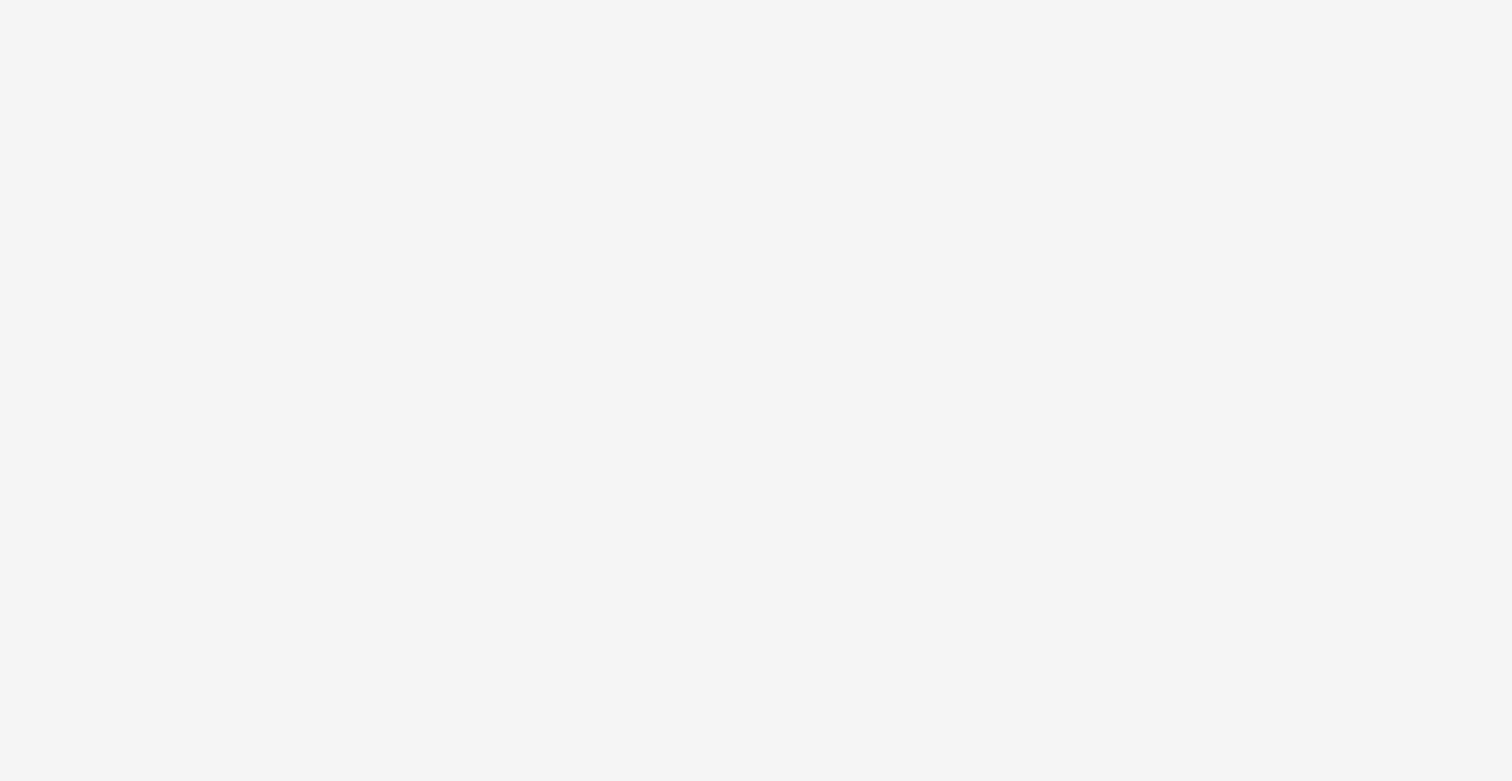 scroll, scrollTop: 0, scrollLeft: 0, axis: both 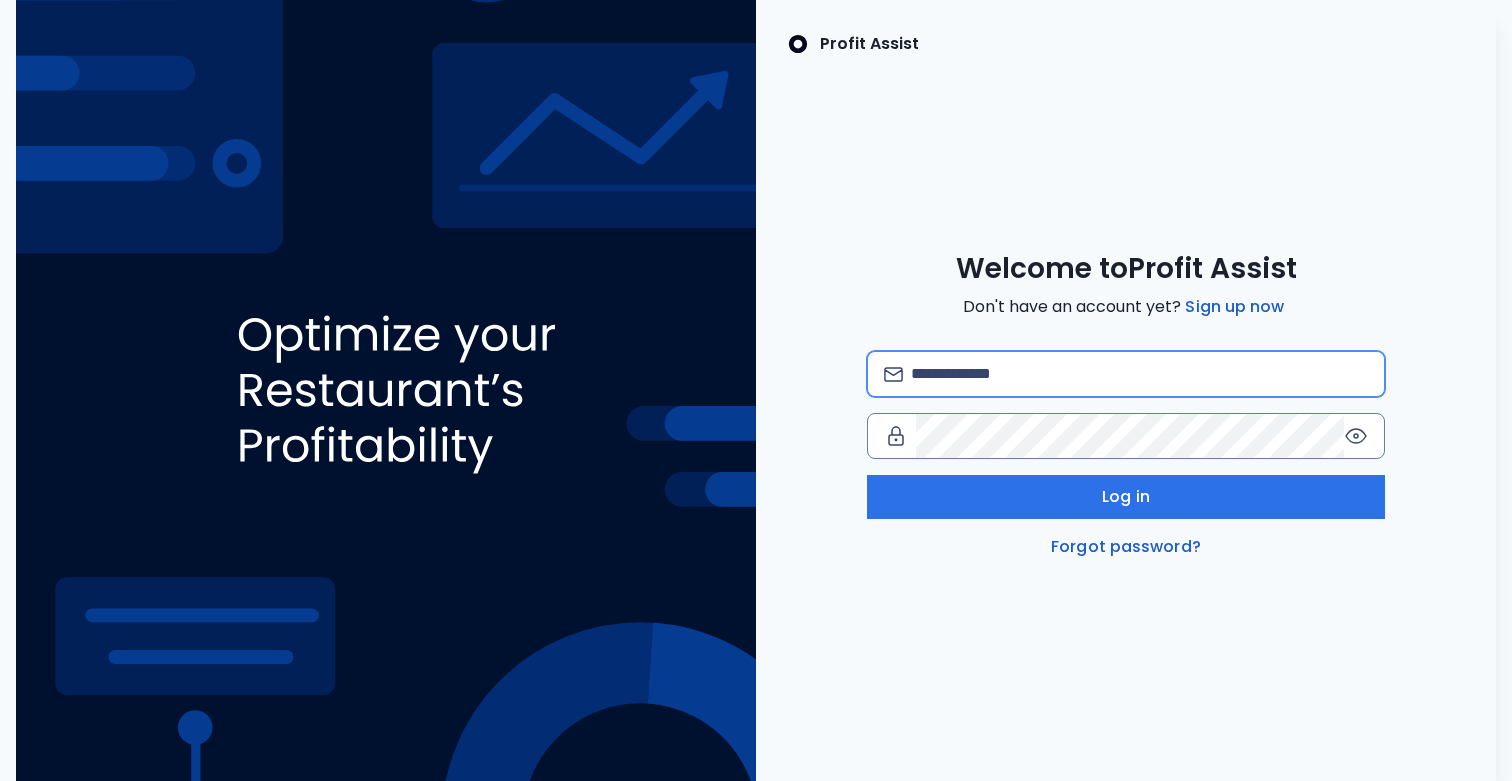 click at bounding box center (1139, 374) 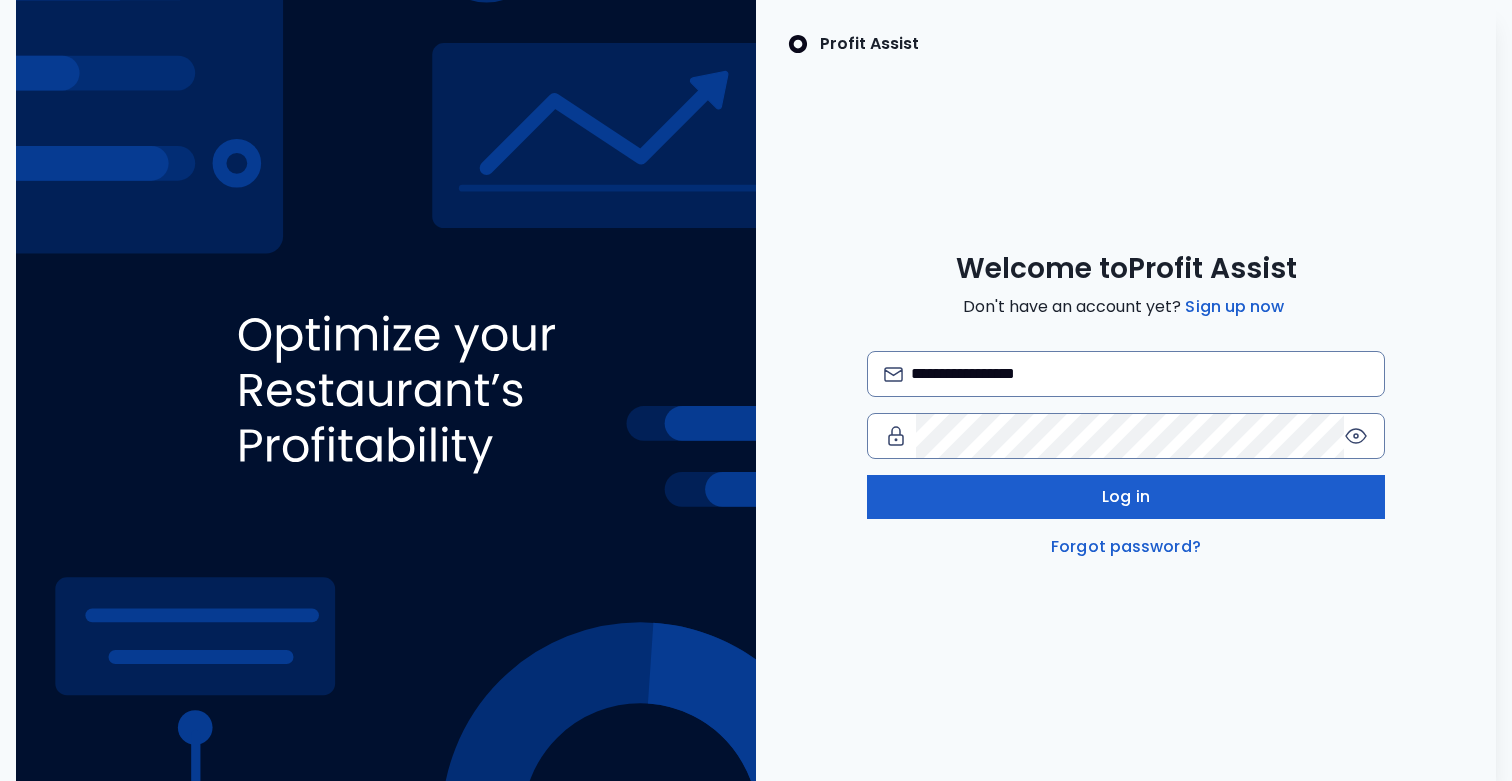click on "Log in" at bounding box center [1126, 497] 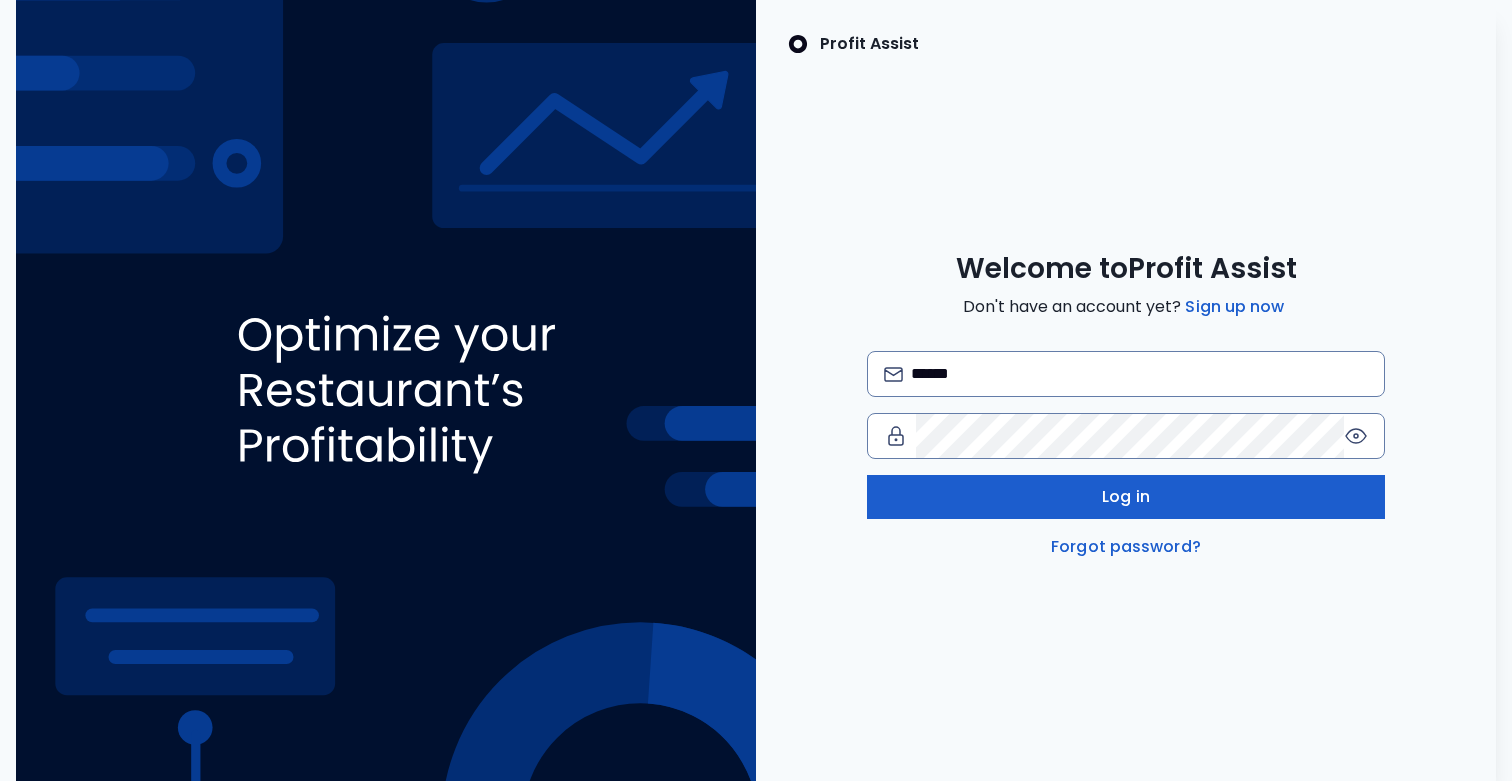 click on "Log in" at bounding box center (1126, 497) 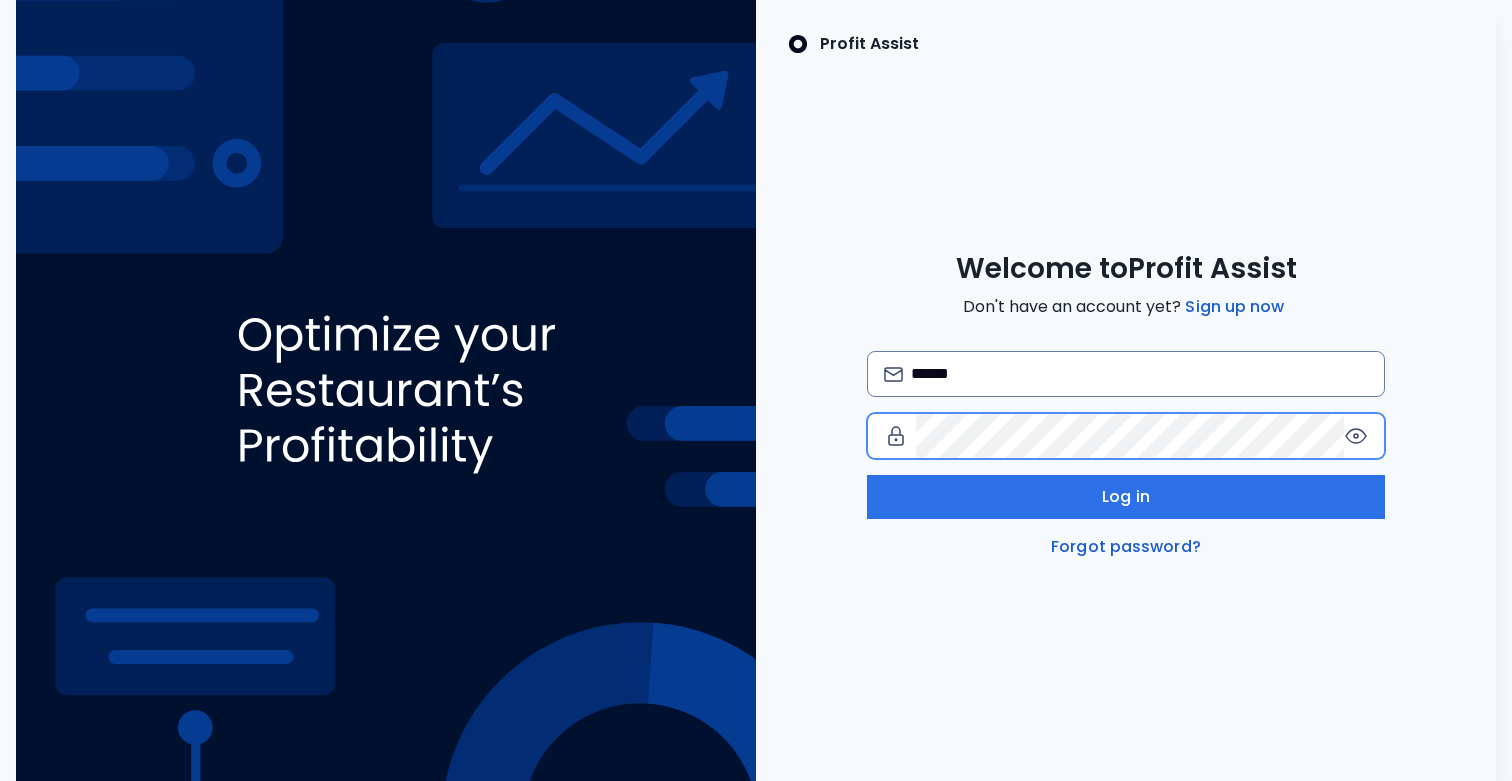 click at bounding box center (1126, 374) 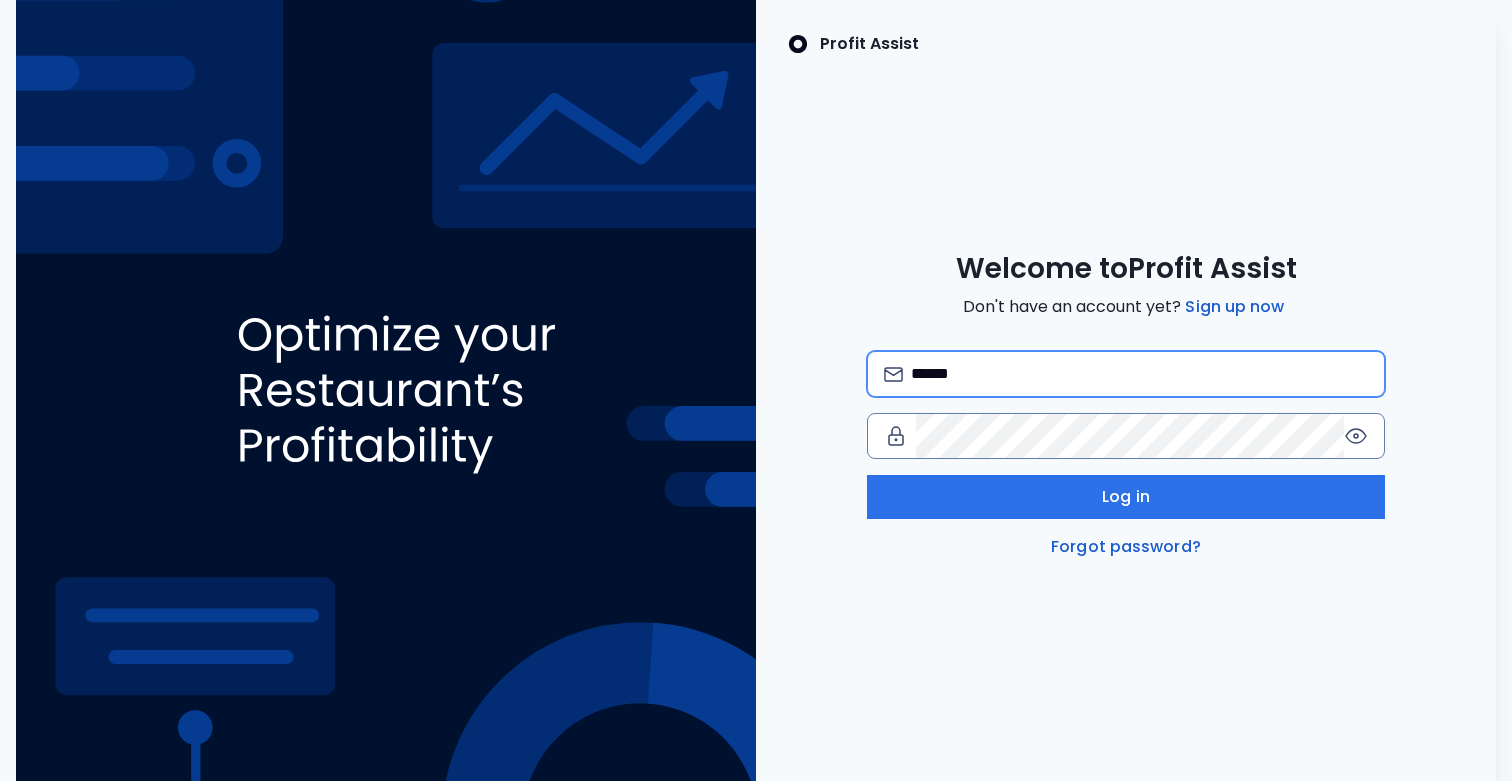 click on "******" at bounding box center [1139, 374] 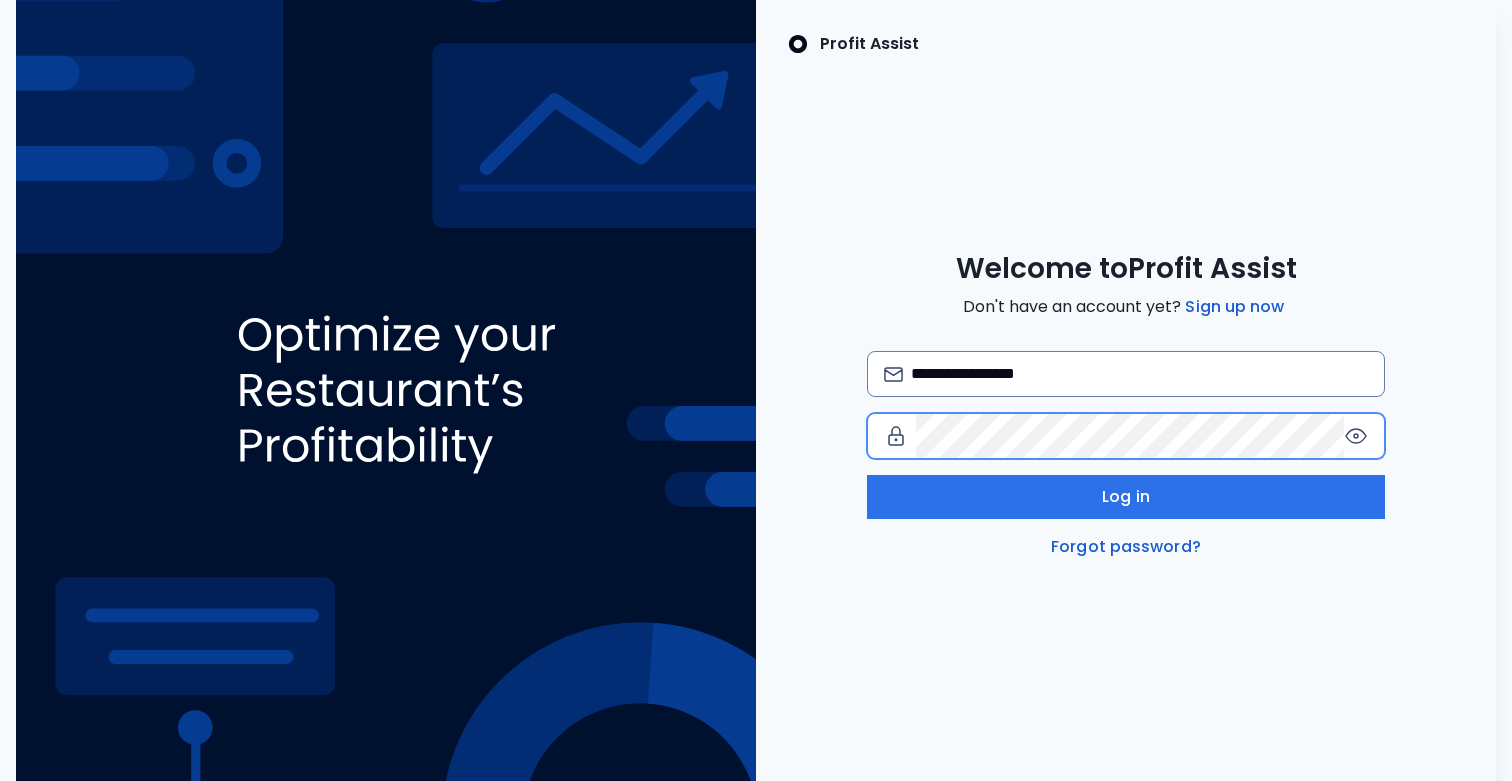 click at bounding box center [1126, 374] 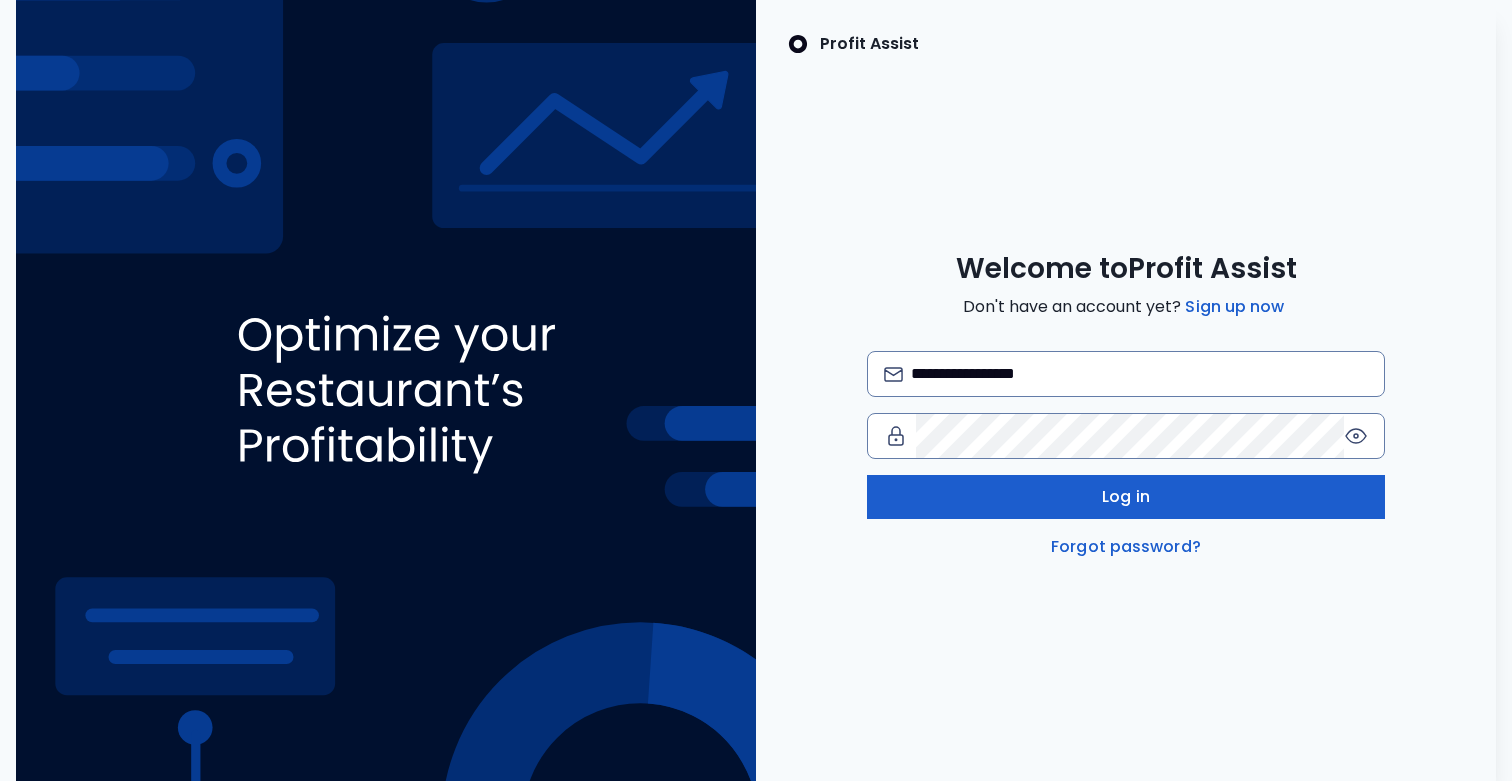 click on "Log in" at bounding box center [1126, 497] 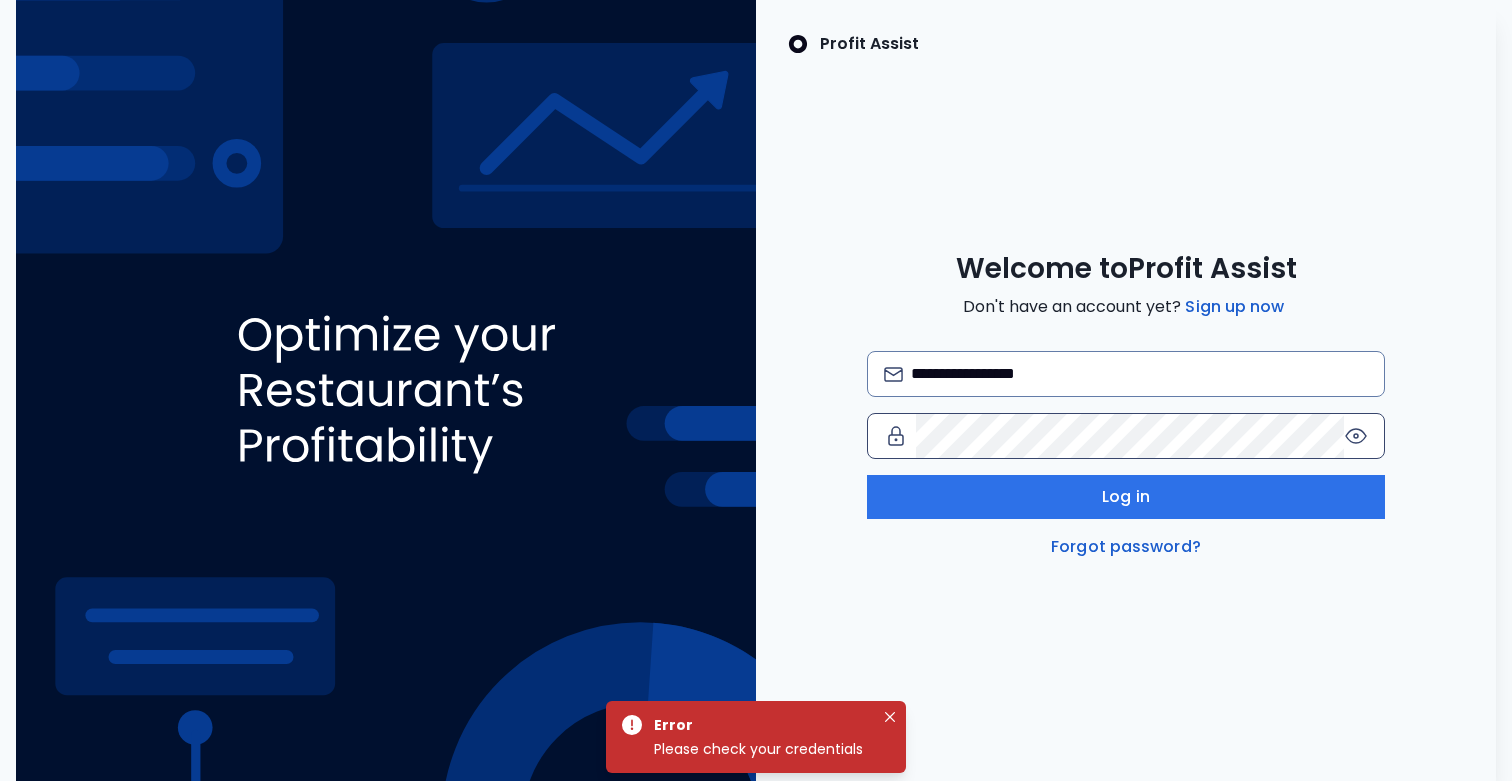 click at bounding box center [1356, 436] 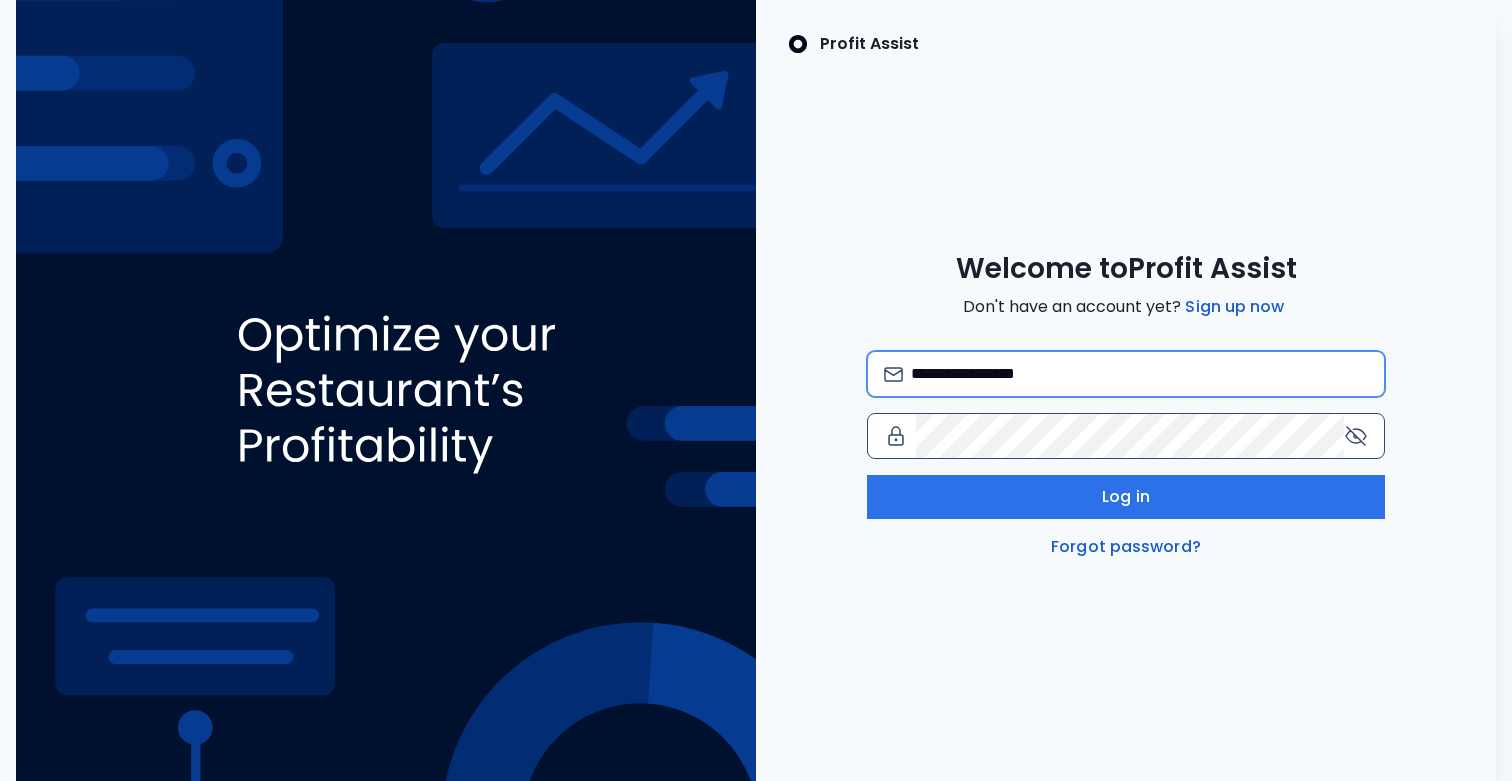 click on "**********" at bounding box center (1139, 374) 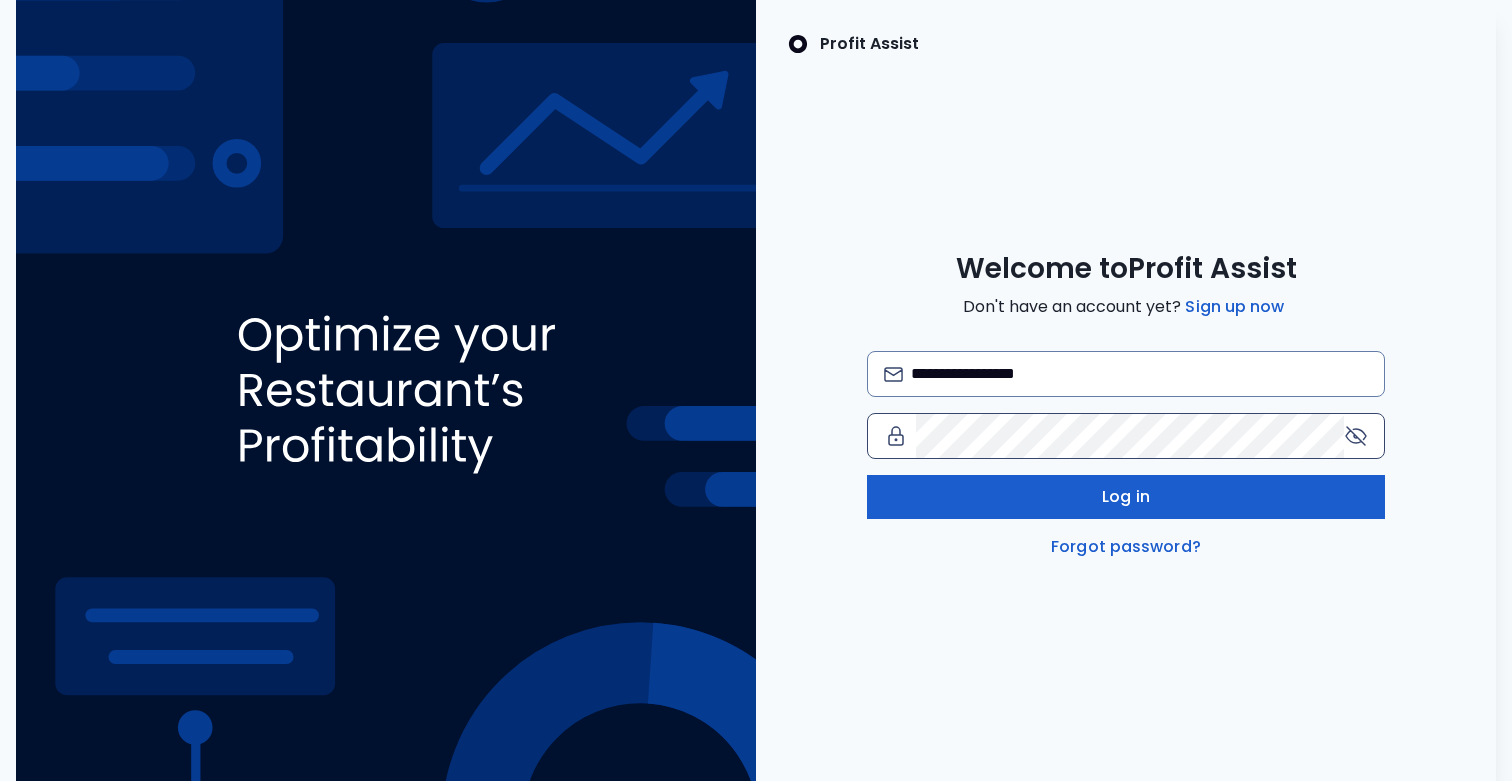 click on "Log in" at bounding box center [1126, 497] 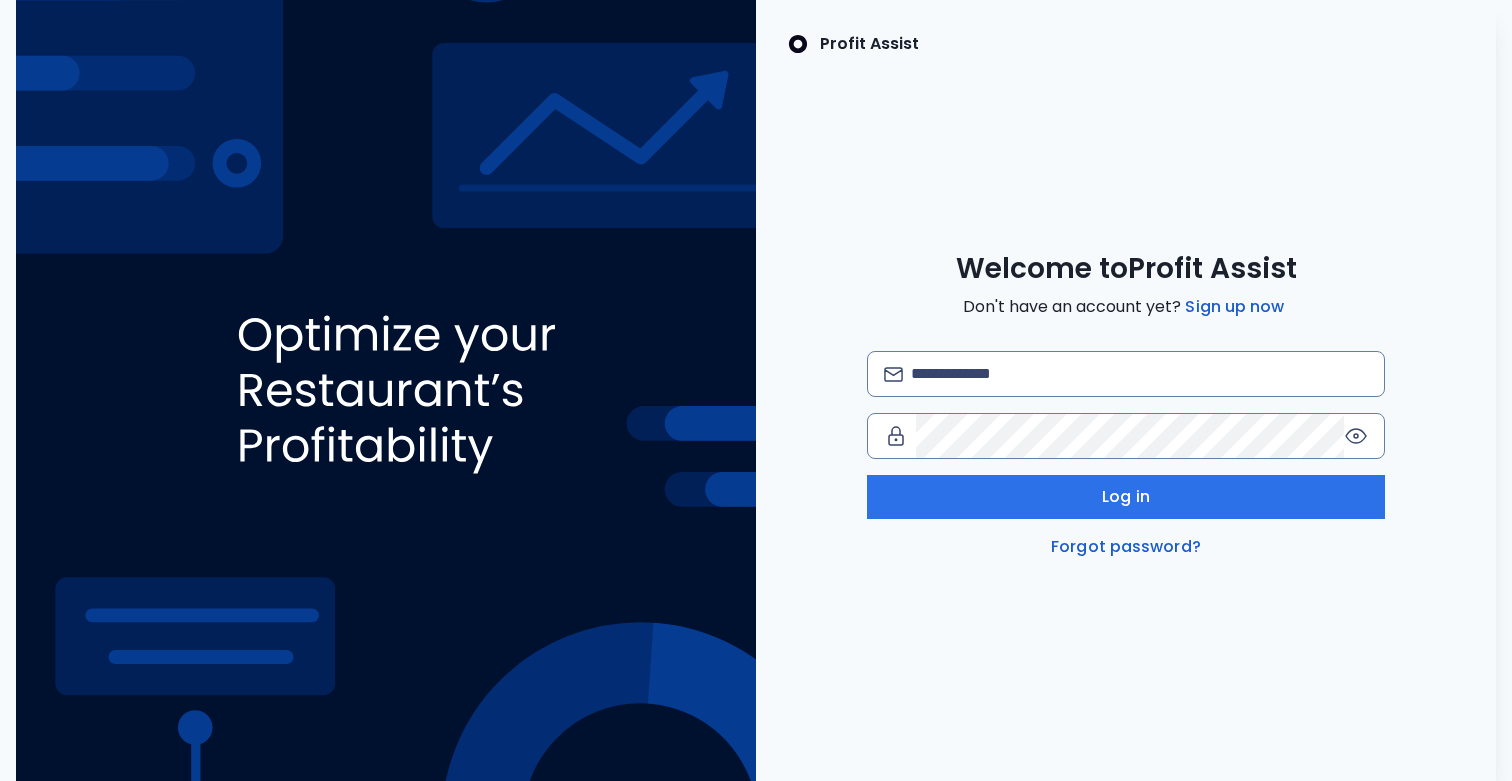 scroll, scrollTop: 0, scrollLeft: 0, axis: both 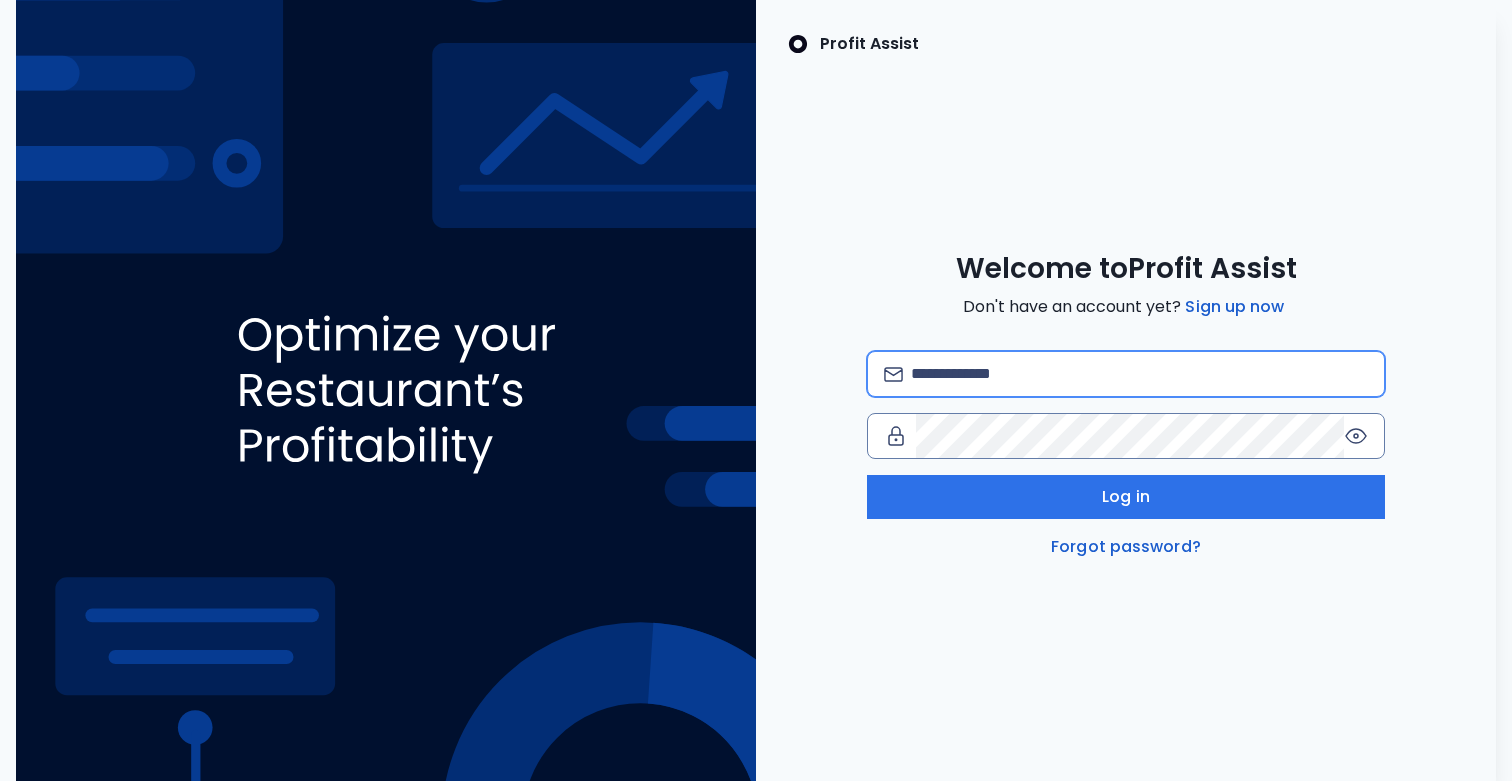 click at bounding box center (1139, 374) 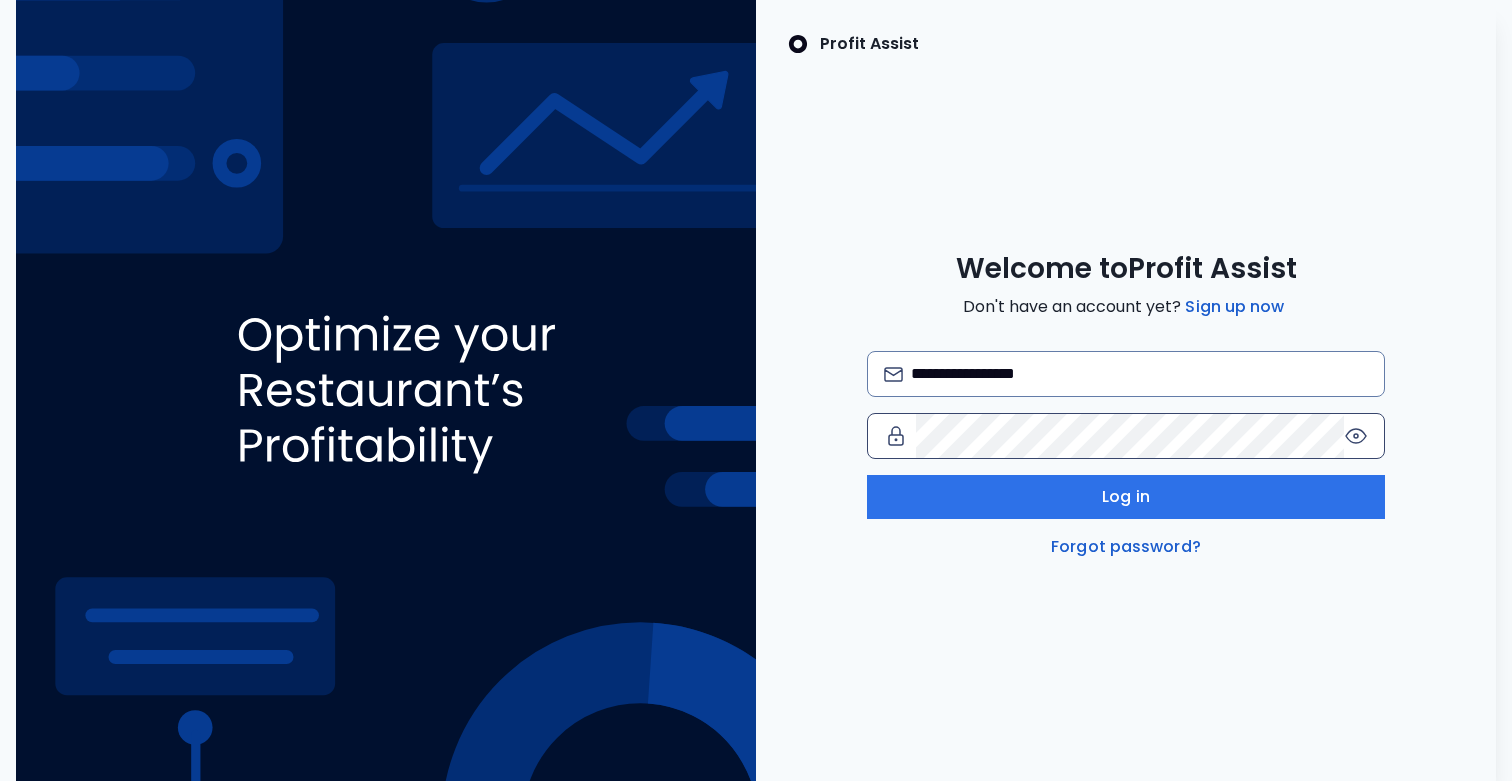click at bounding box center [1356, 436] 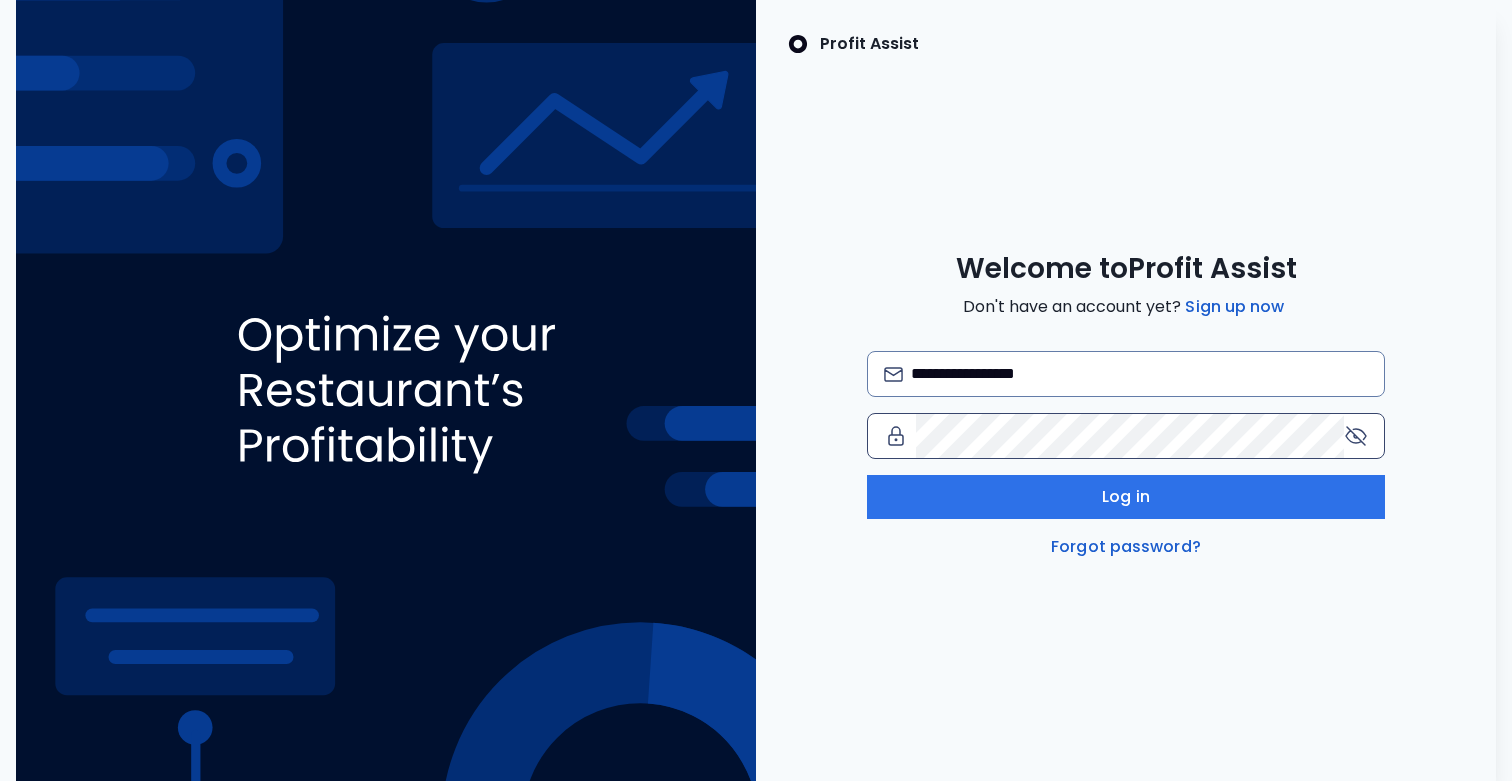 click on "**********" at bounding box center [1126, 455] 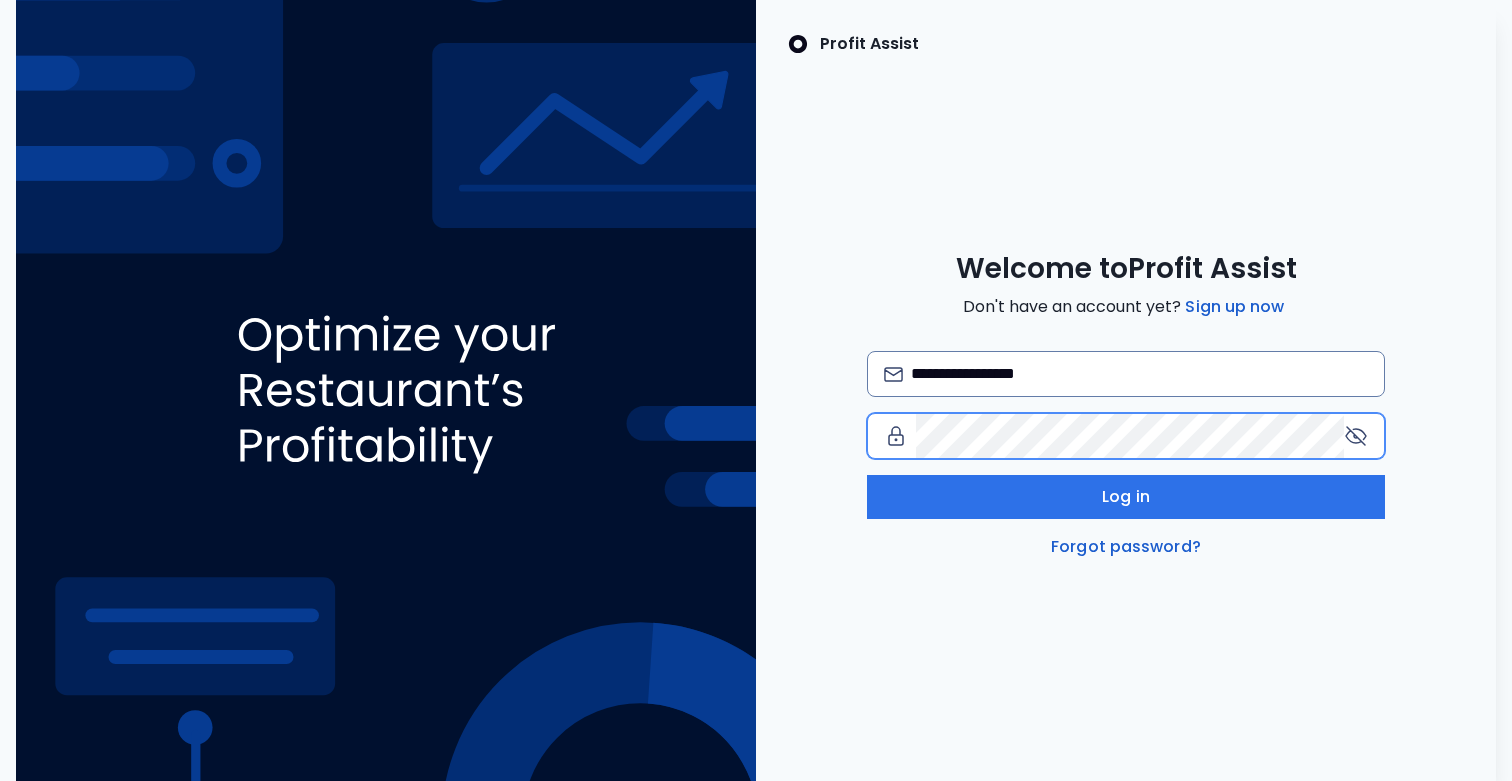click on "**********" at bounding box center [1126, 405] 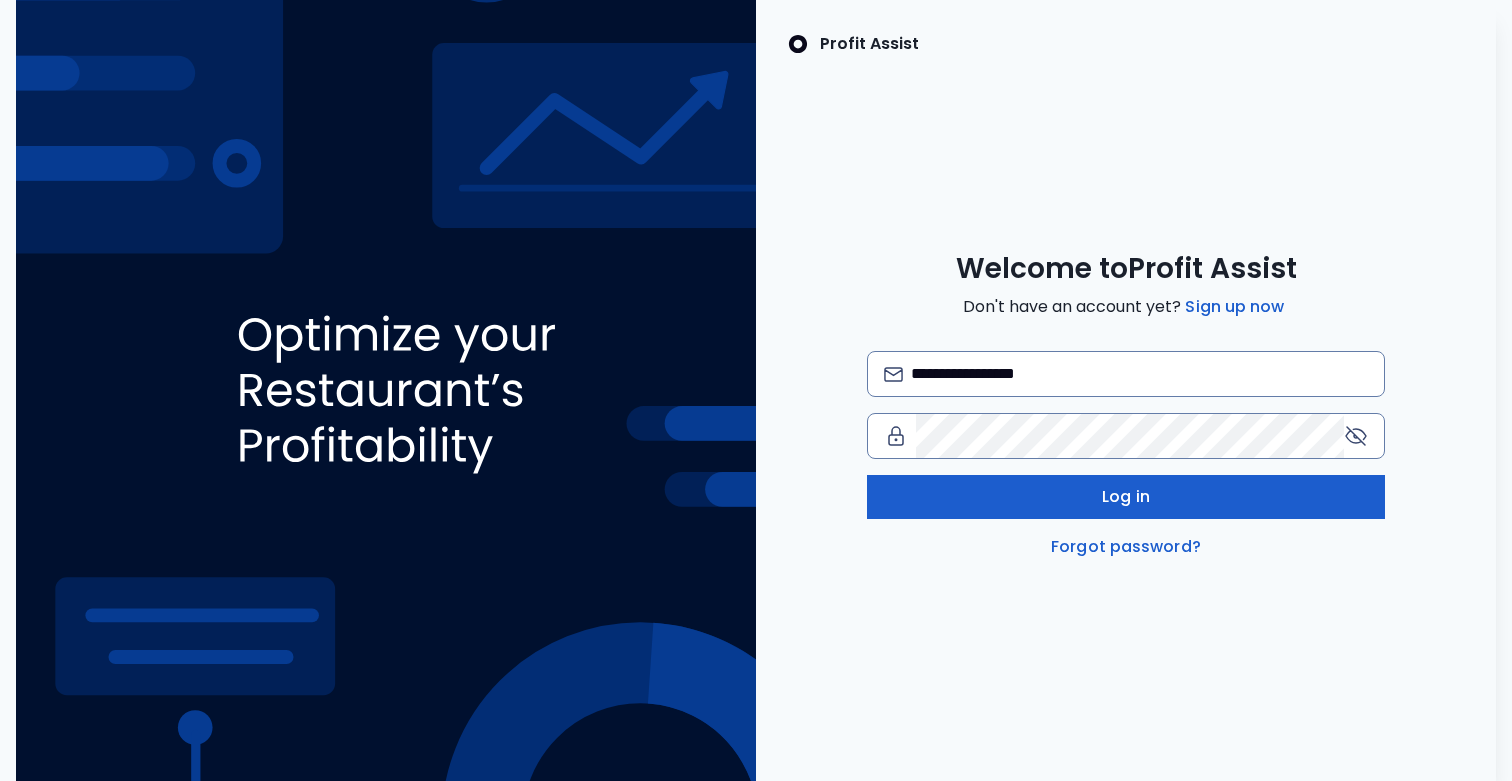 click on "Log in" at bounding box center (1126, 497) 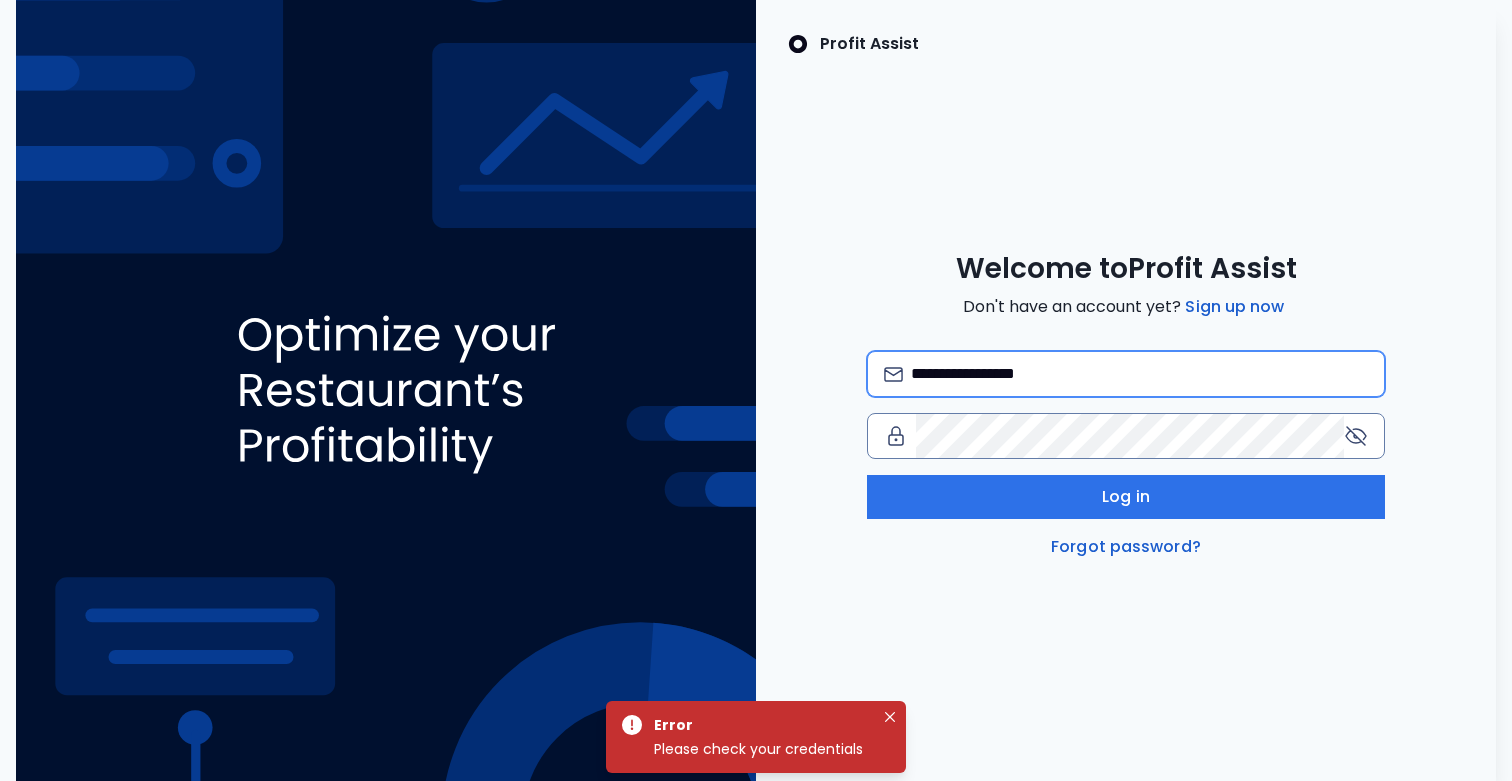 click on "**********" at bounding box center (1139, 374) 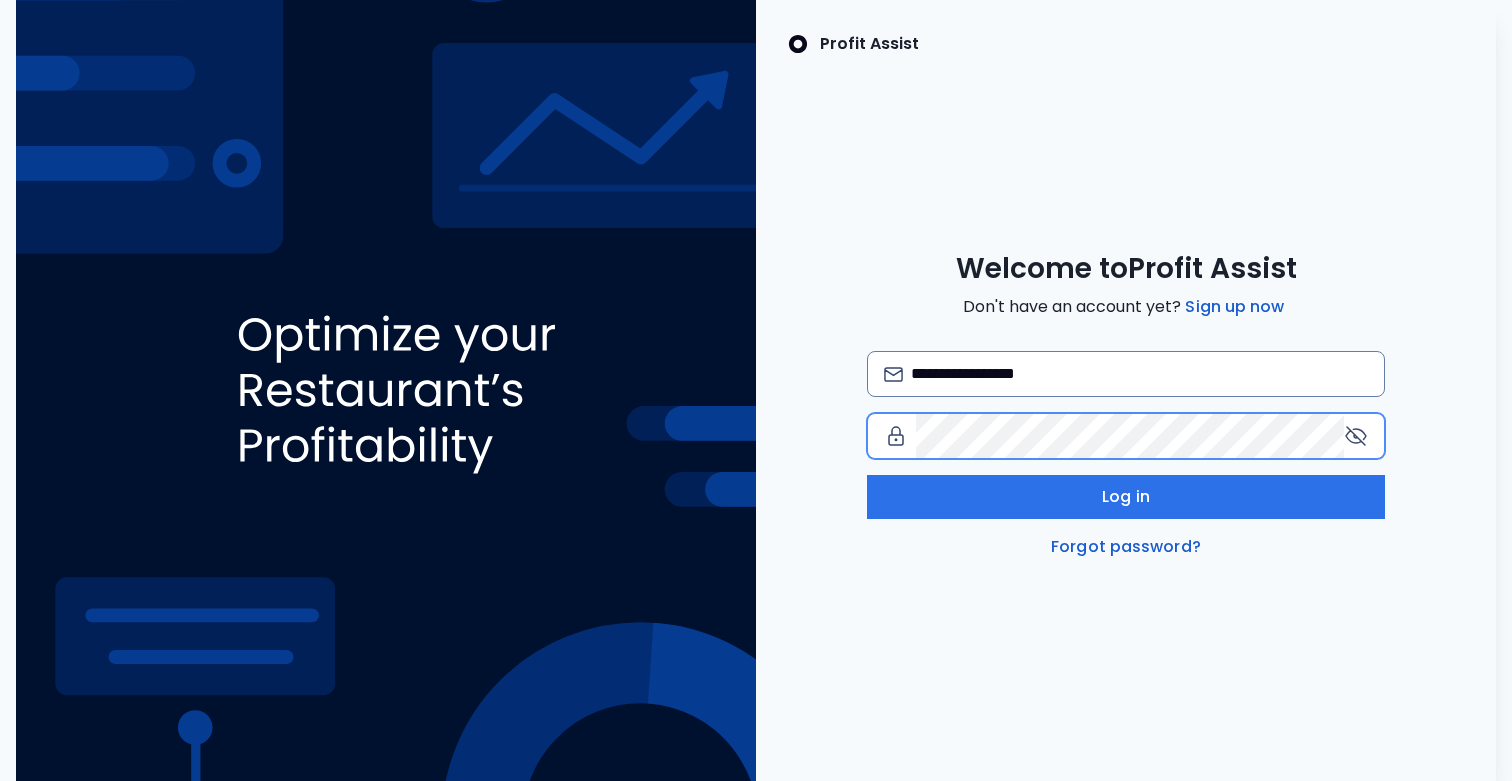 click at bounding box center (1126, 374) 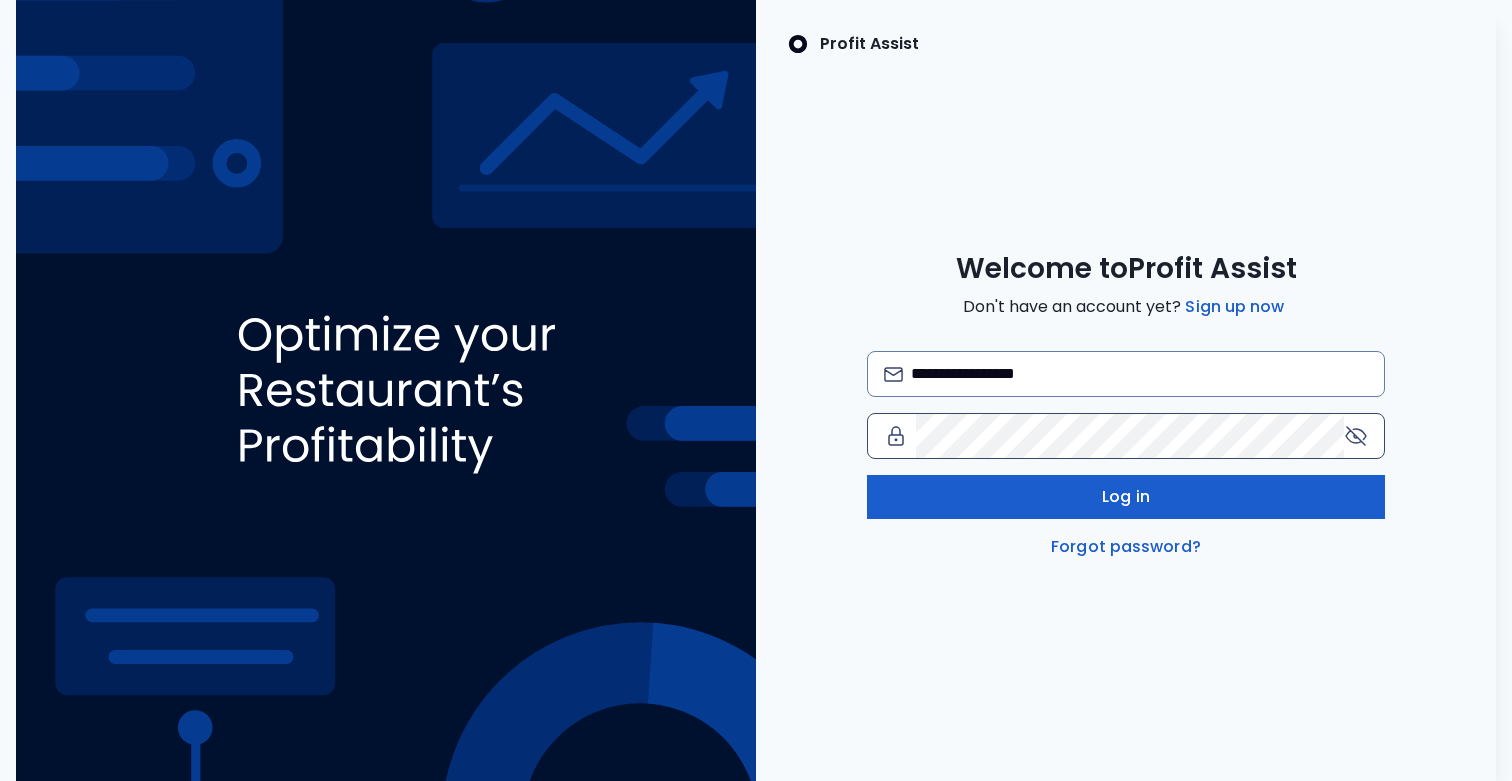 click on "Log in" at bounding box center (1126, 497) 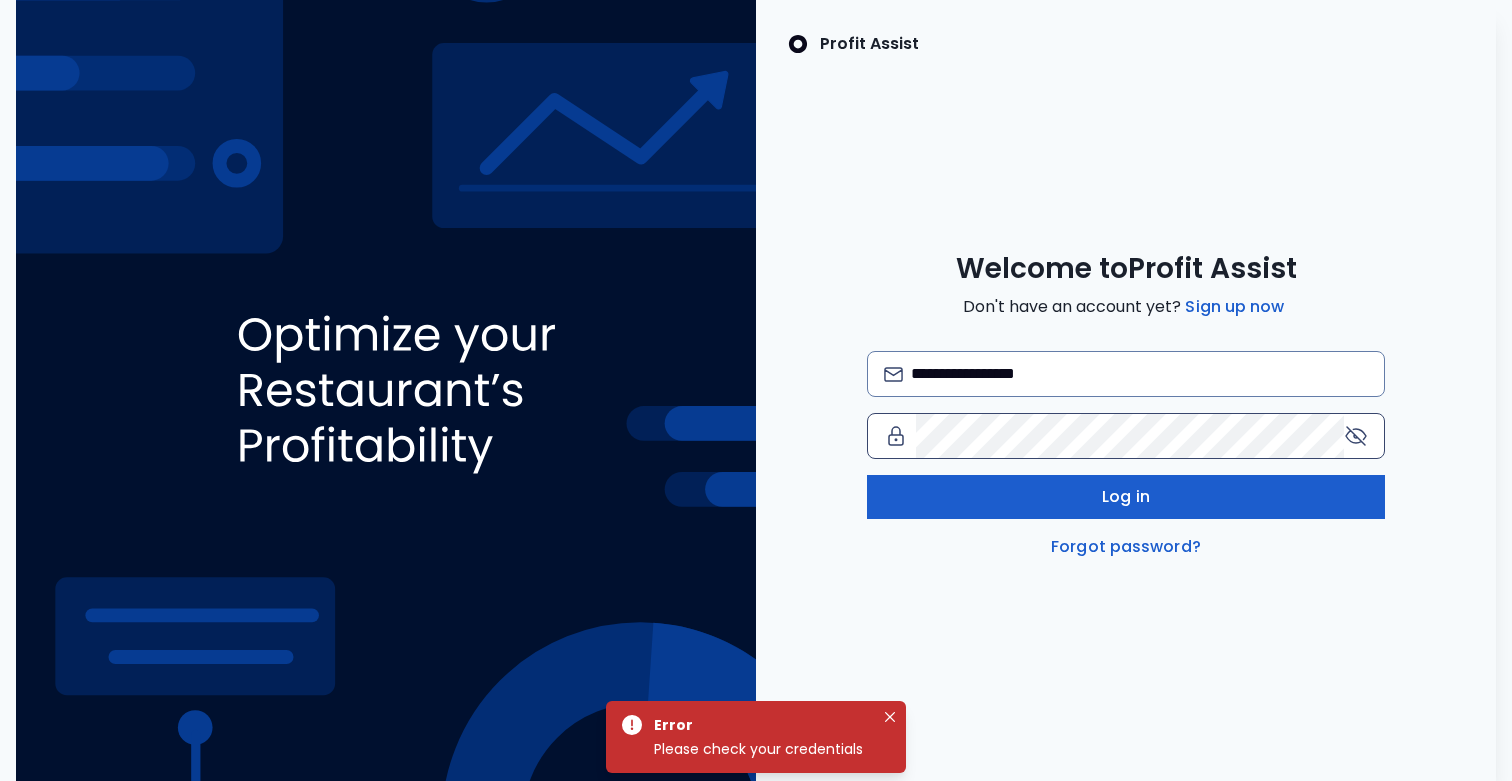 click on "Log in" at bounding box center (1126, 497) 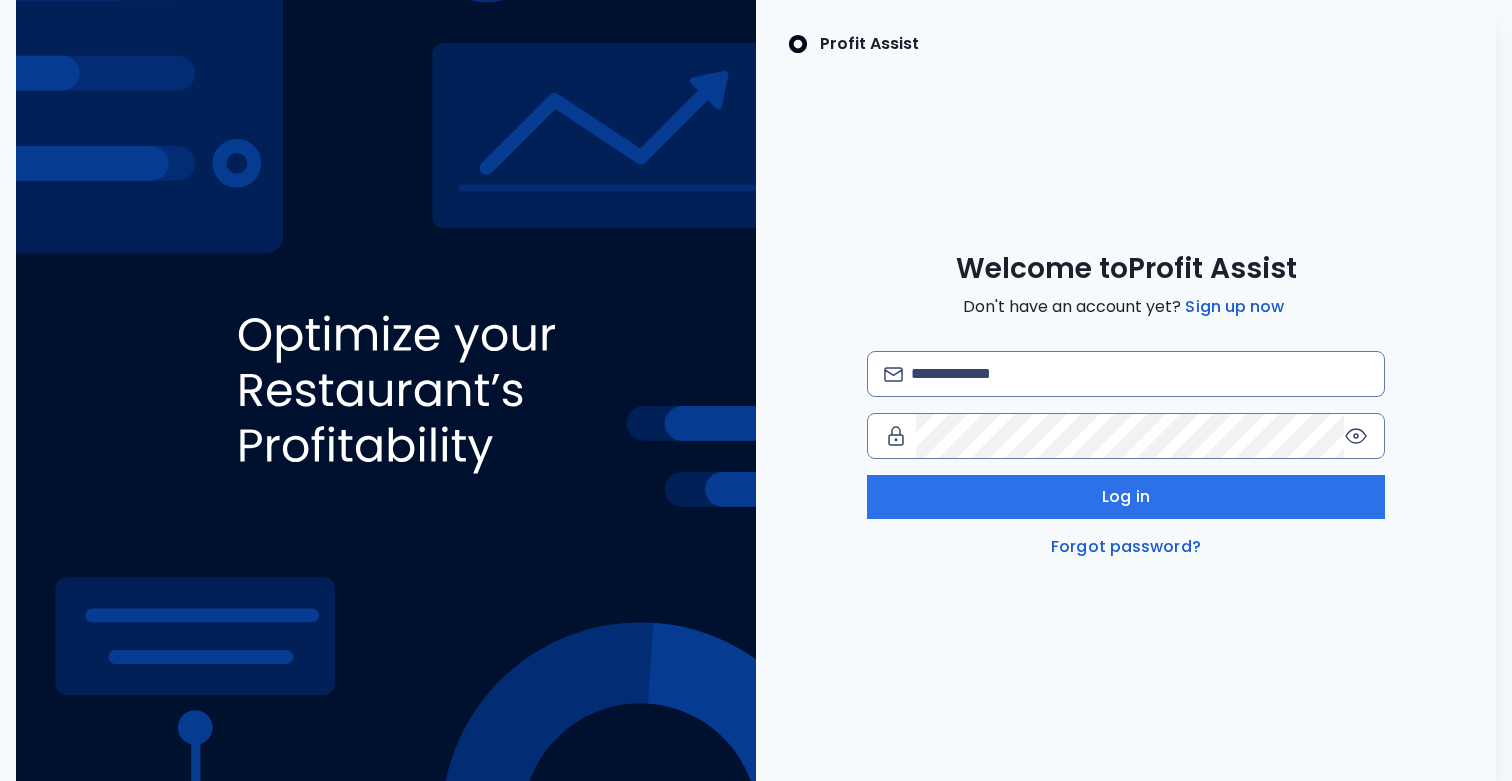 scroll, scrollTop: 0, scrollLeft: 0, axis: both 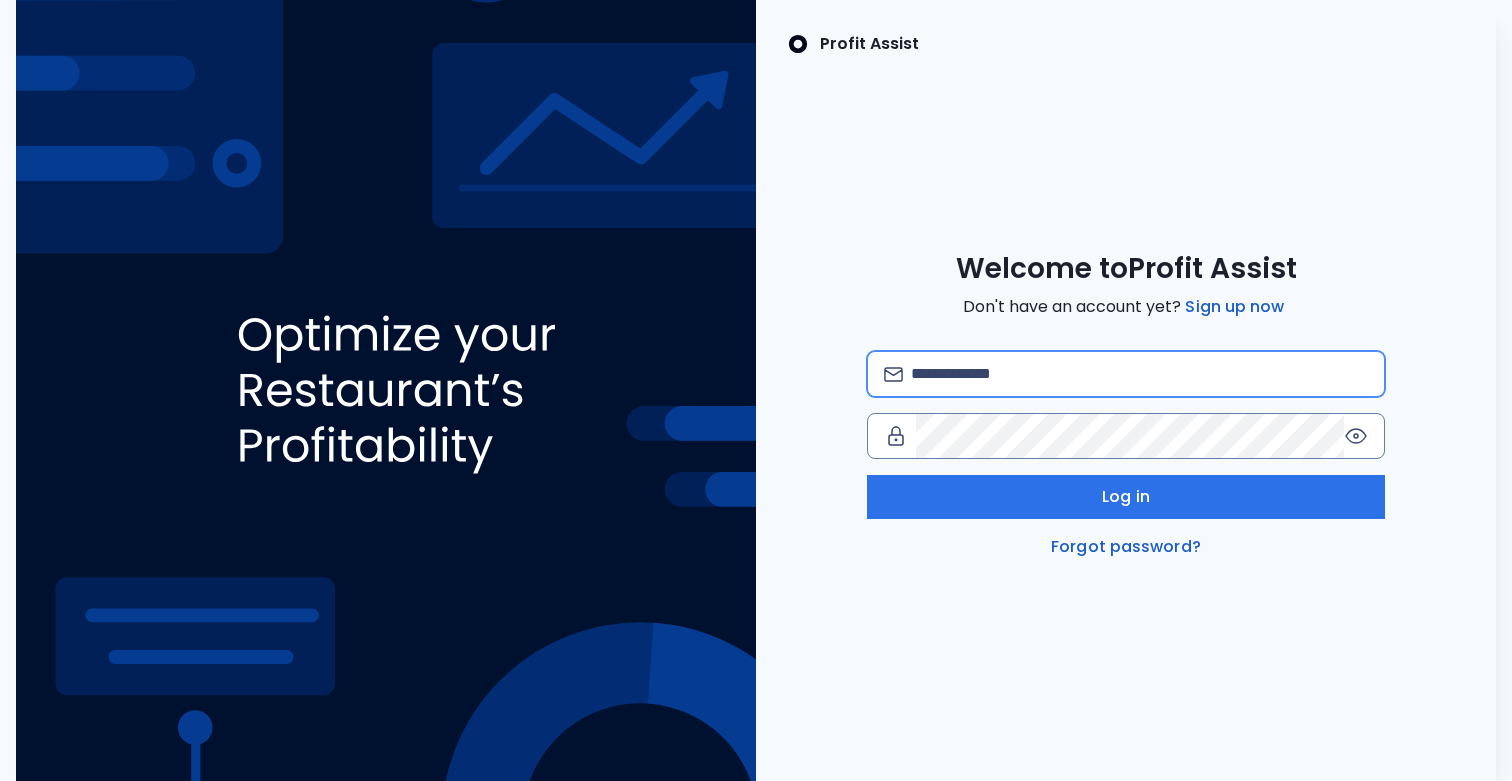click at bounding box center [1139, 374] 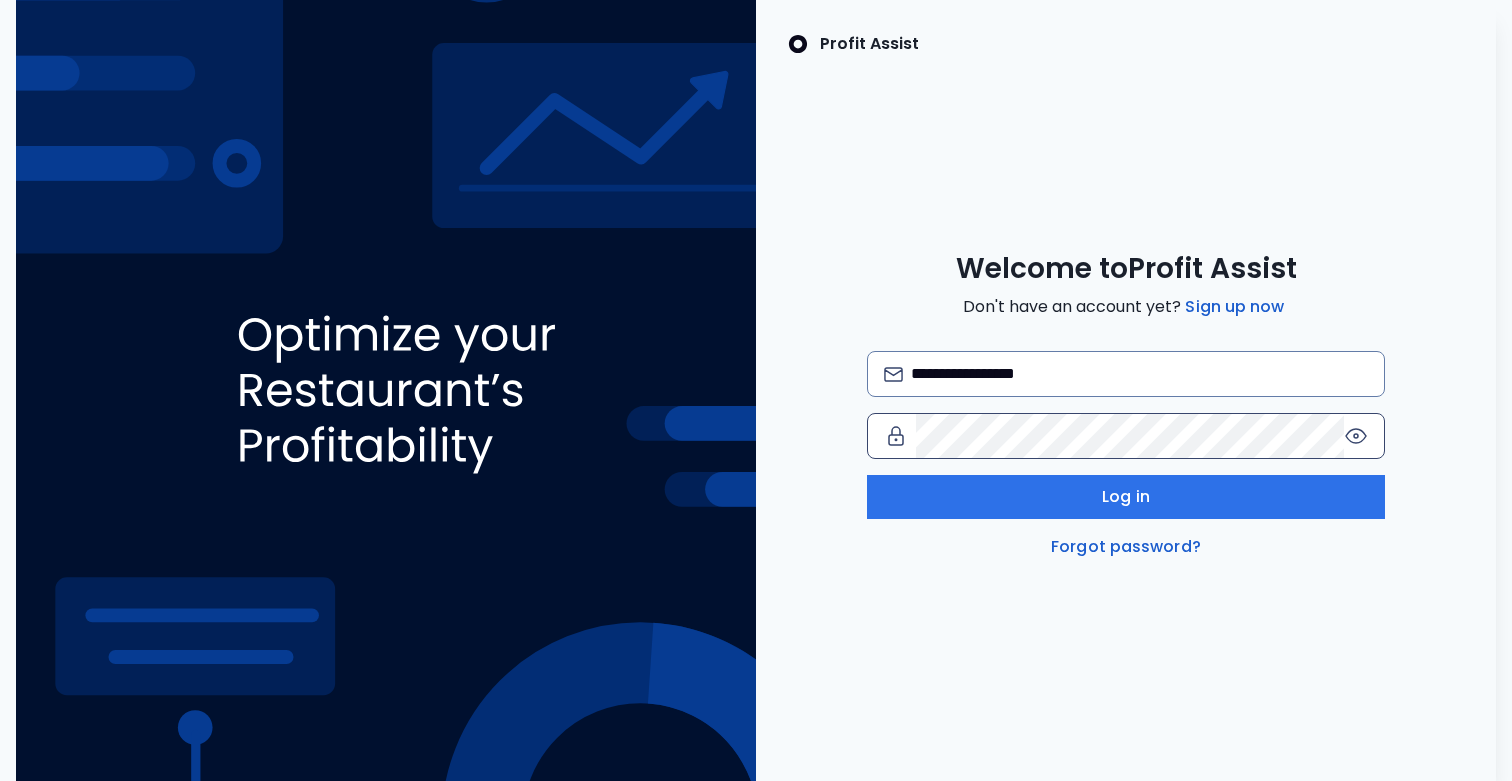 click at bounding box center [1356, 436] 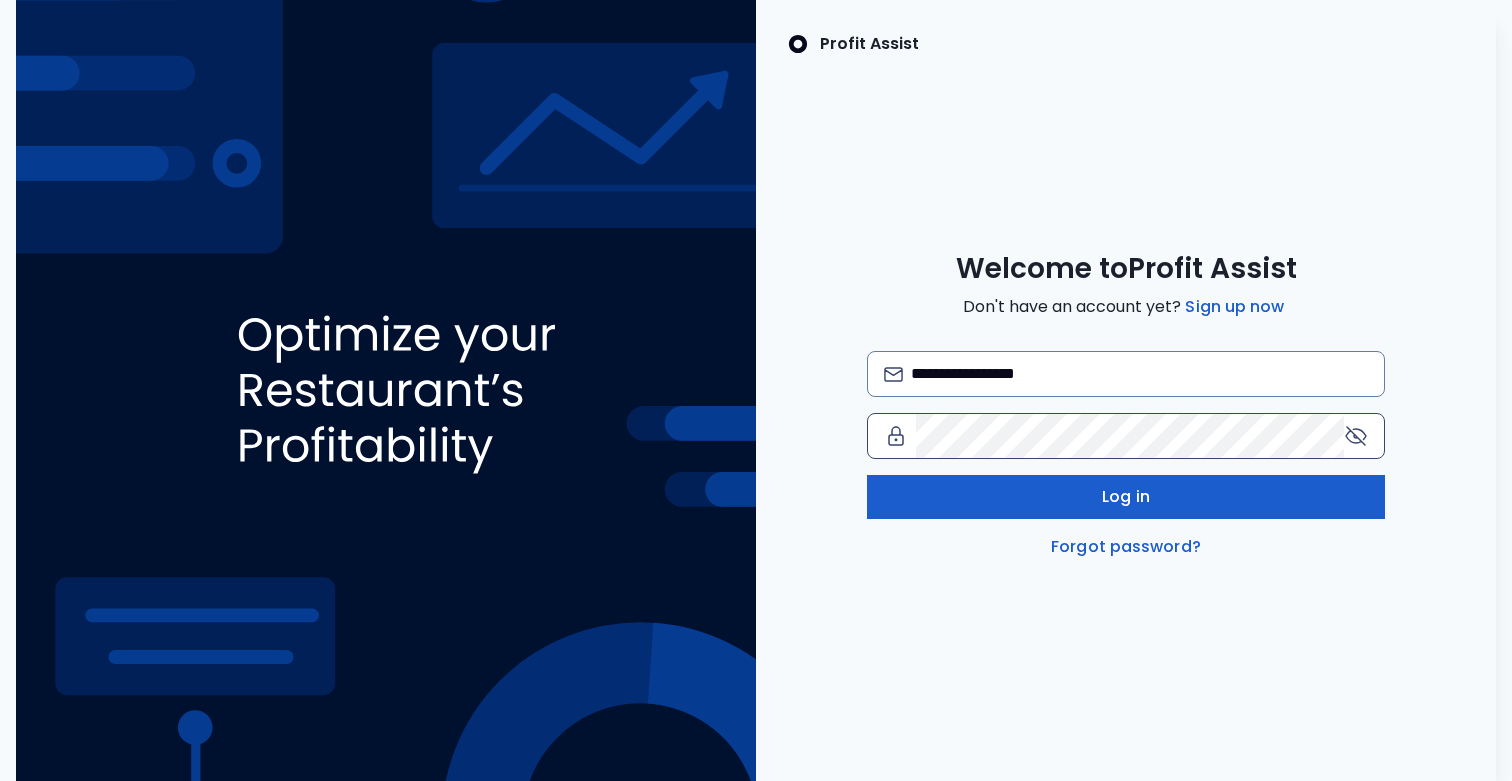 click on "Log in" at bounding box center [1126, 497] 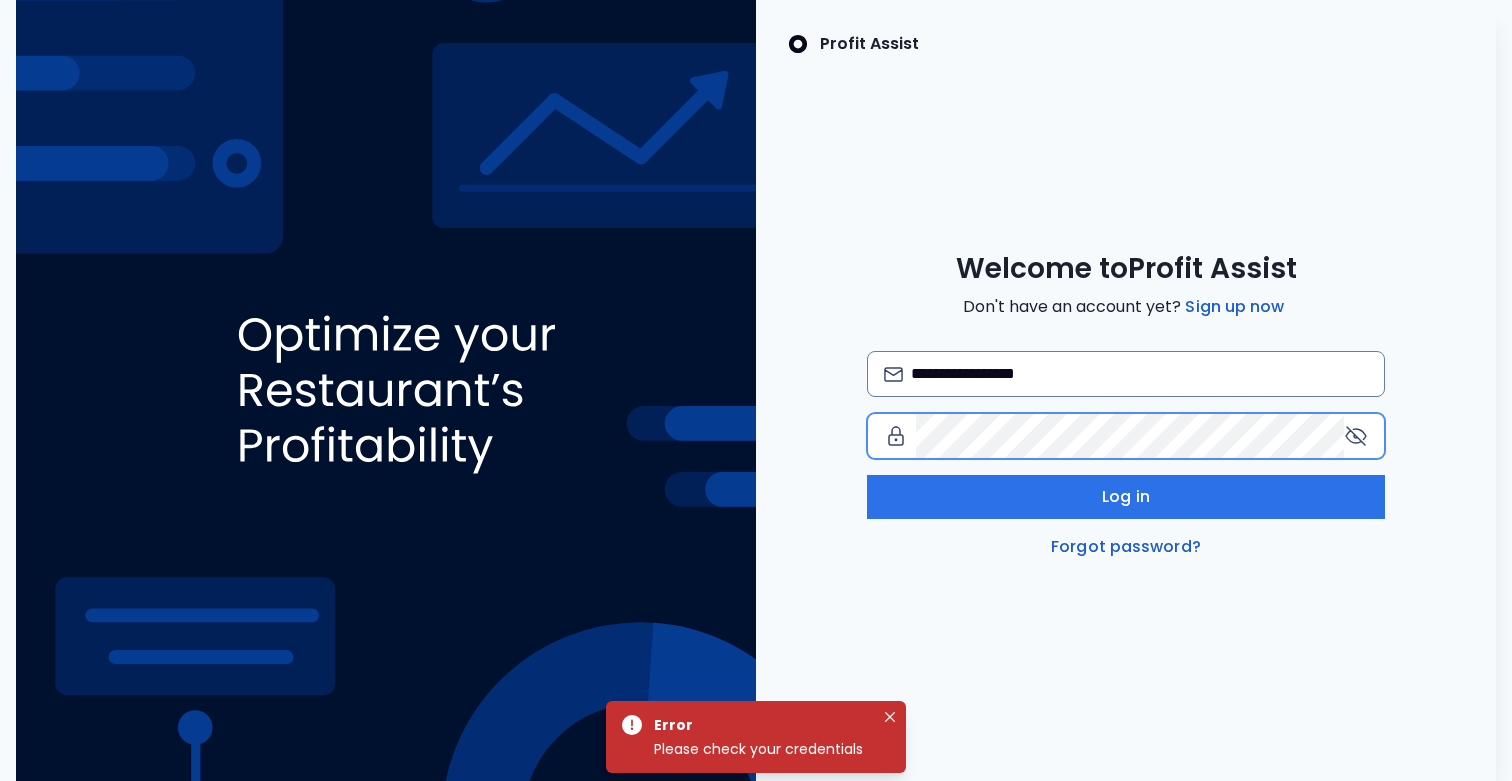 click on "**********" at bounding box center (1126, 405) 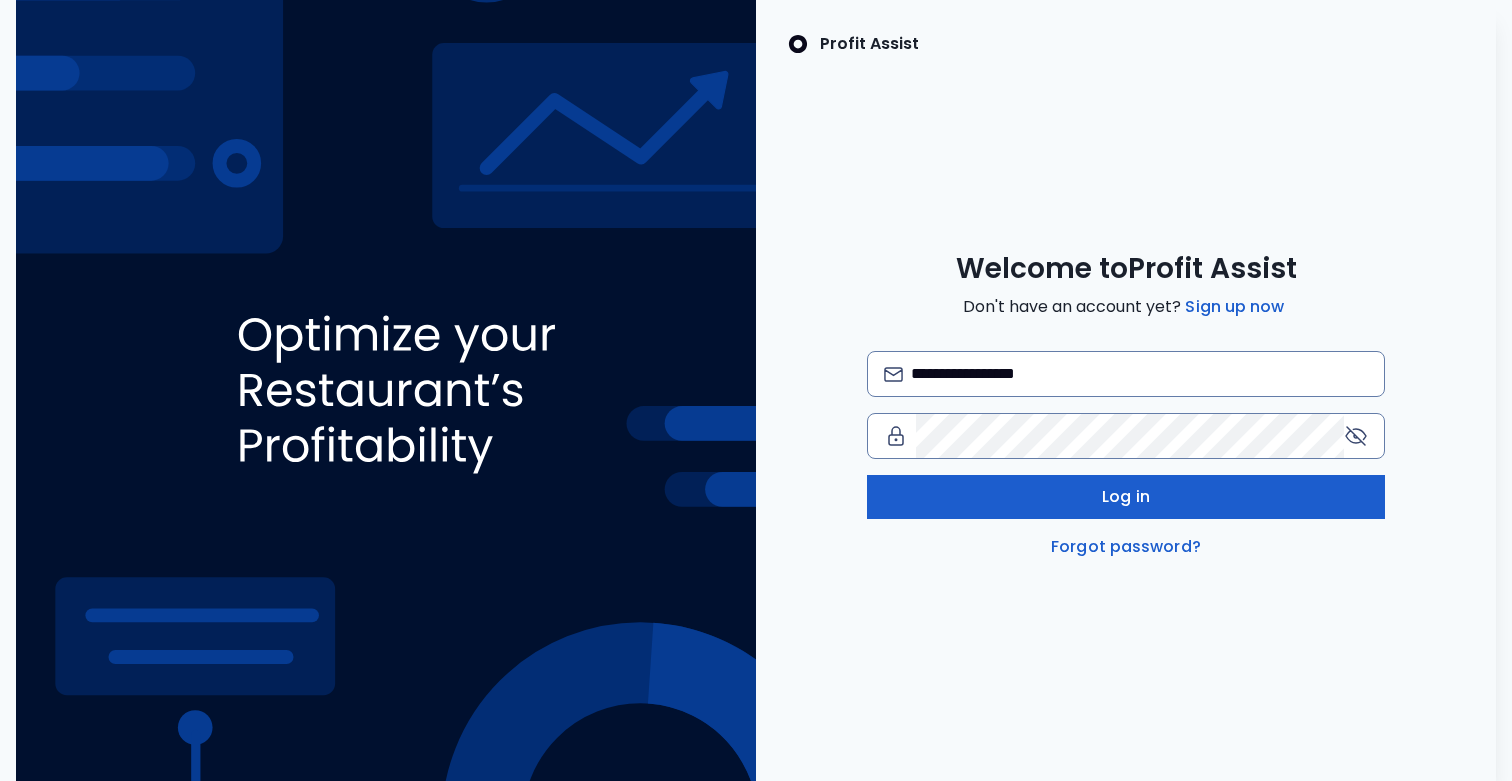 click on "Log in" at bounding box center [1126, 497] 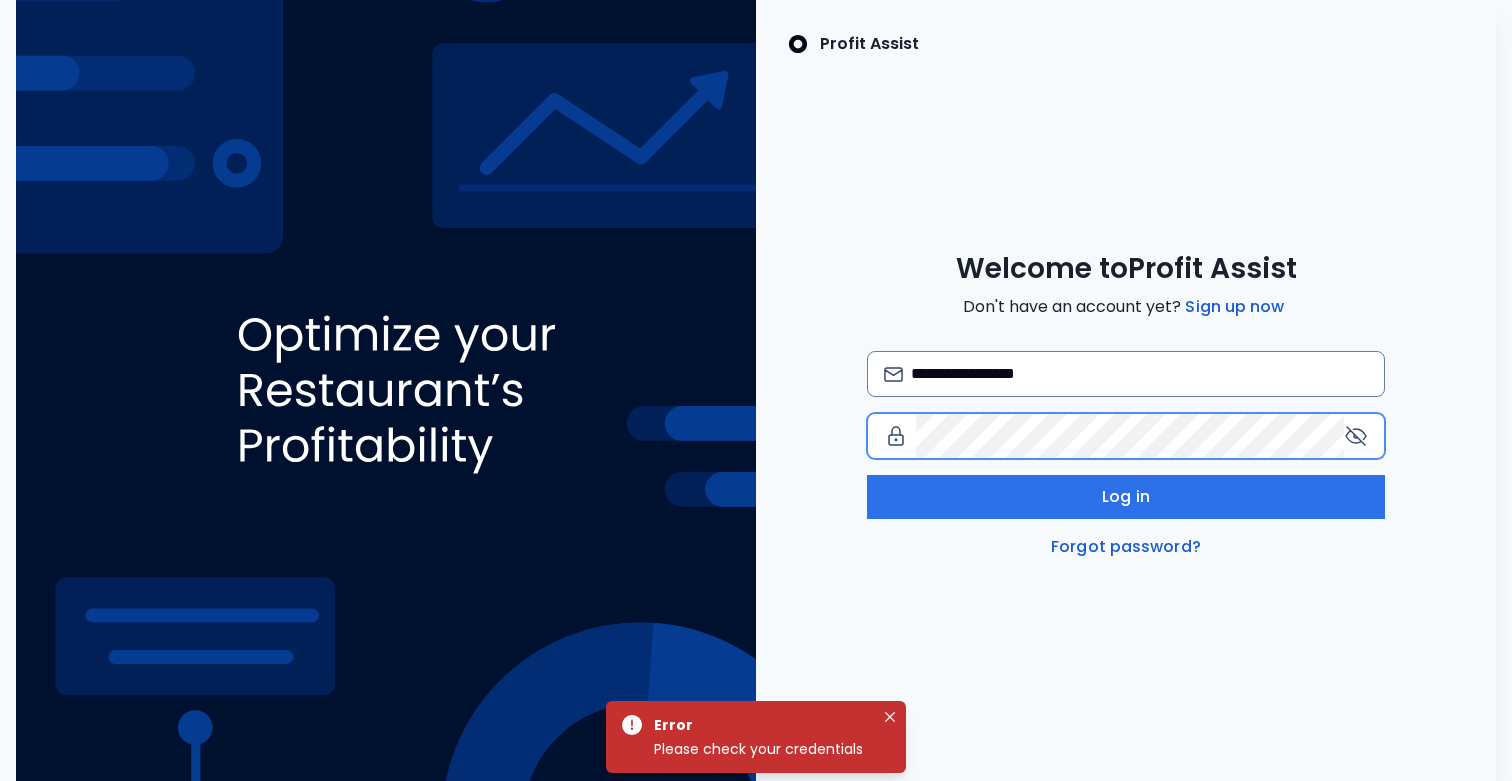 click on "**********" at bounding box center (1126, 405) 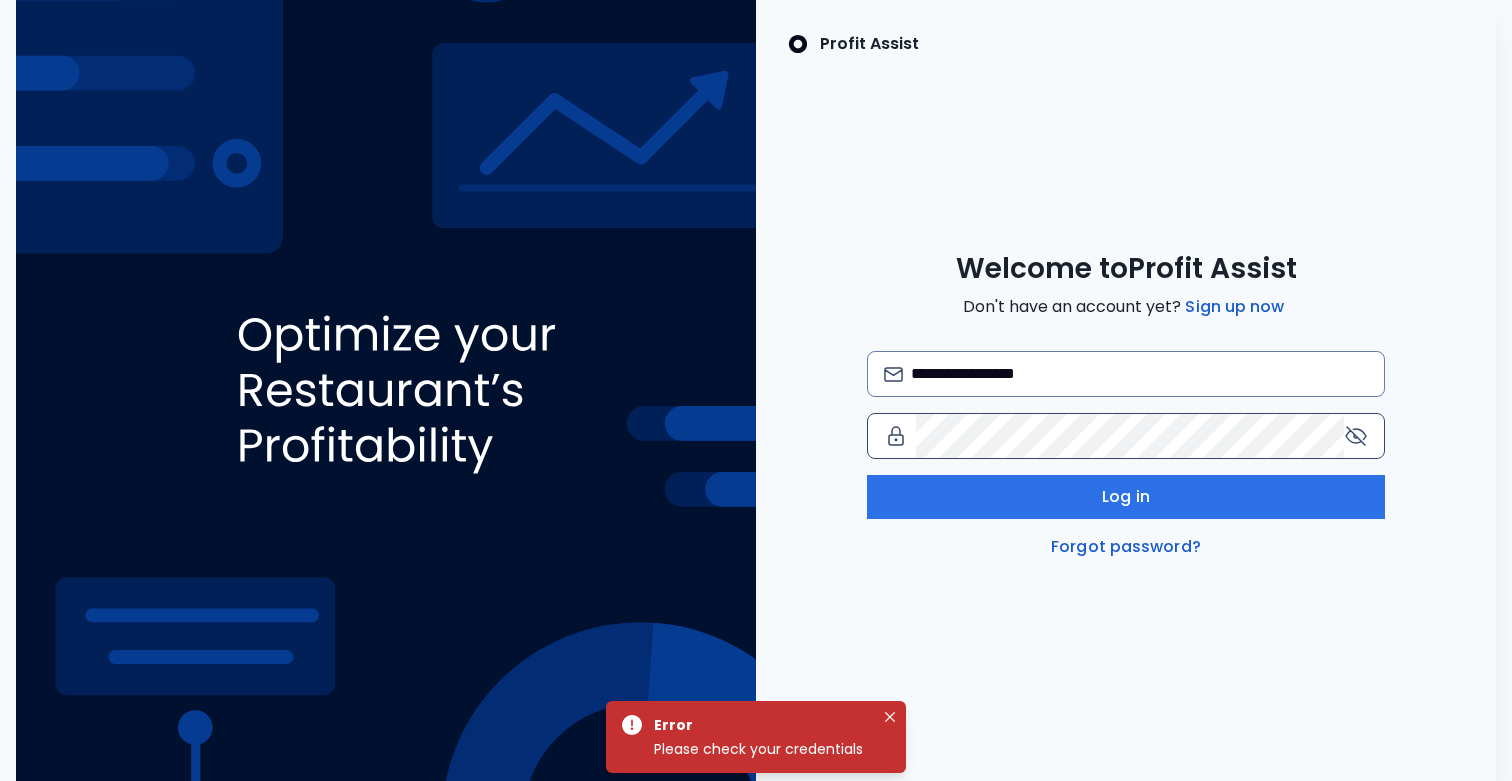 click at bounding box center (1126, 374) 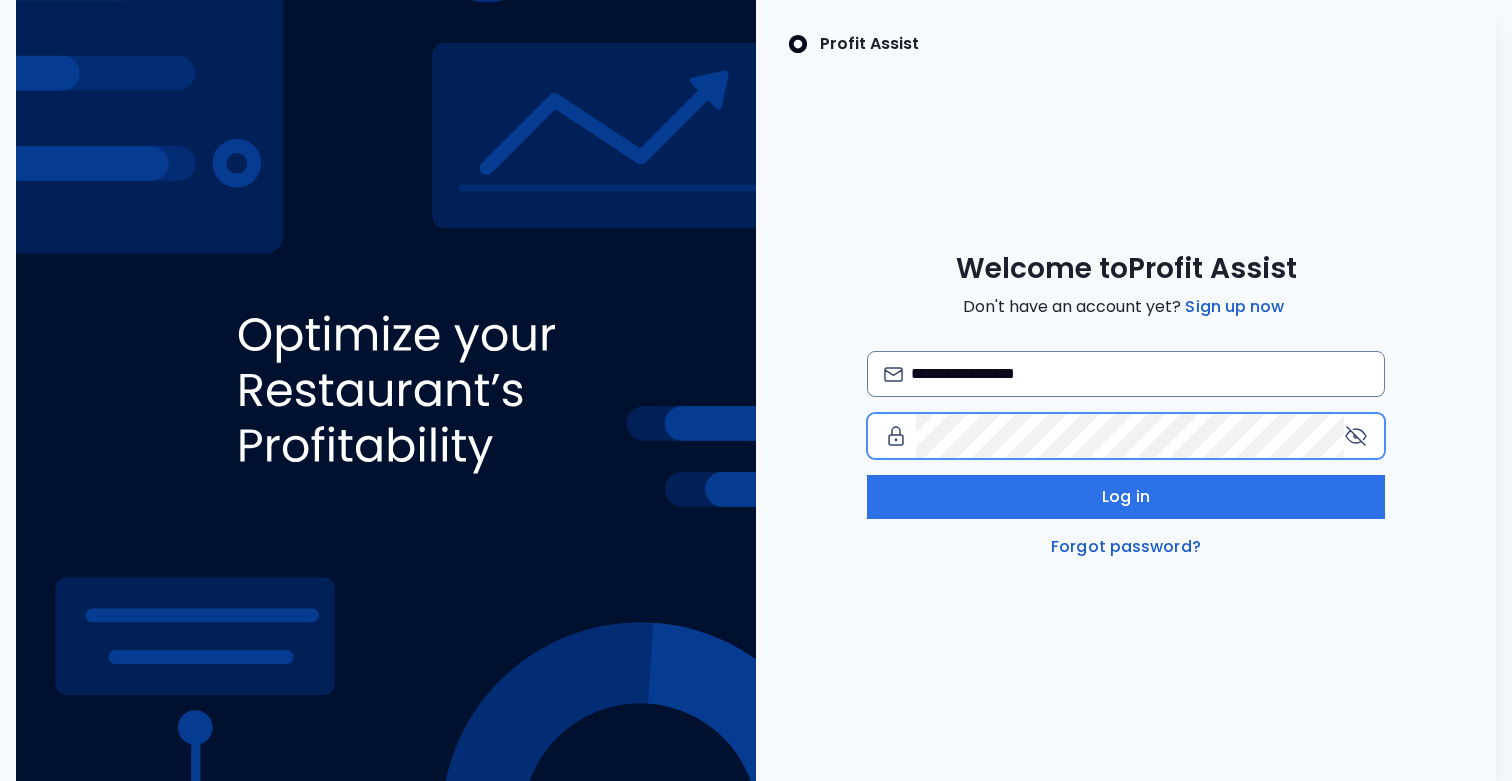 click at bounding box center (1126, 374) 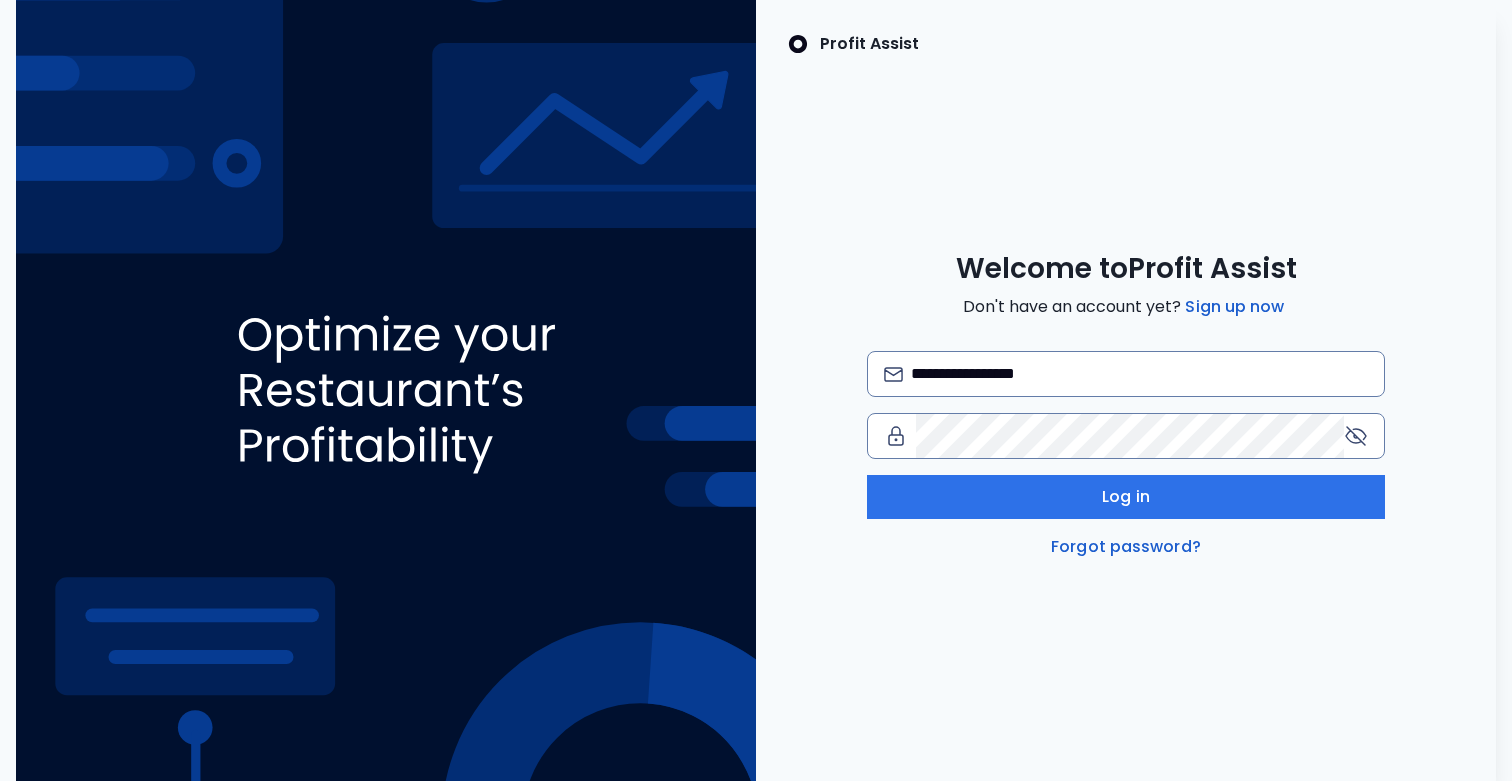 click on "**********" at bounding box center [1126, 455] 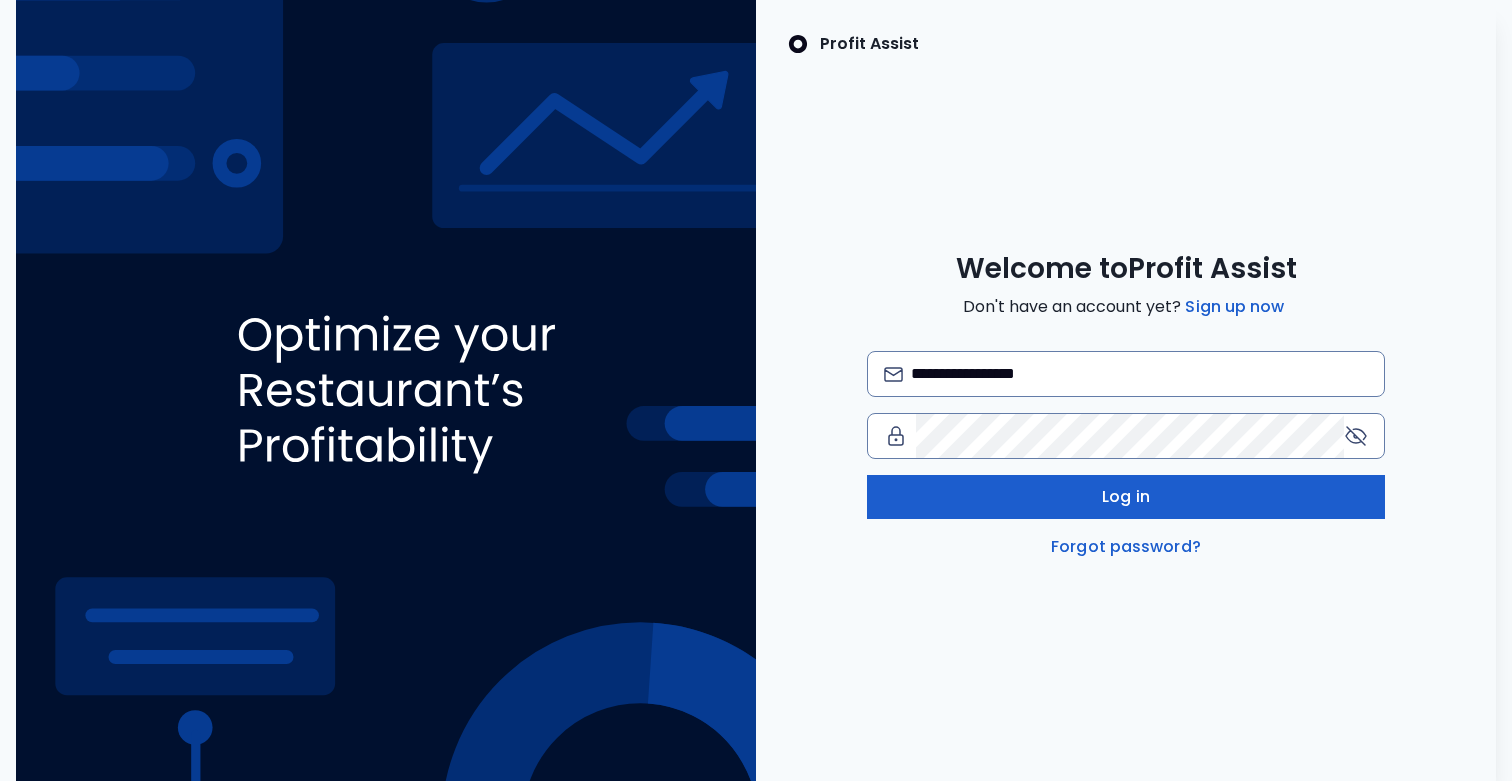 click on "Log in" at bounding box center [1126, 497] 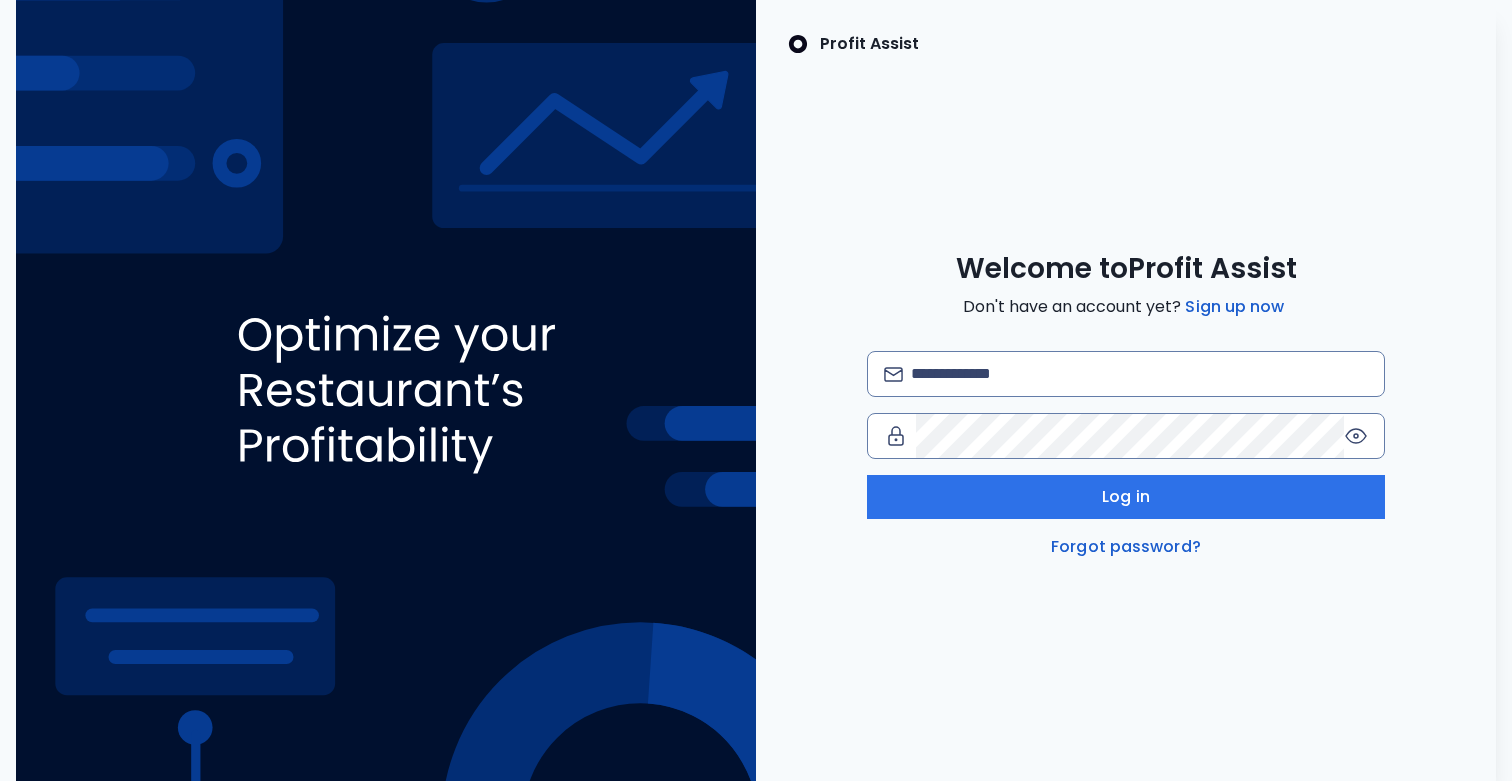 scroll, scrollTop: 0, scrollLeft: 0, axis: both 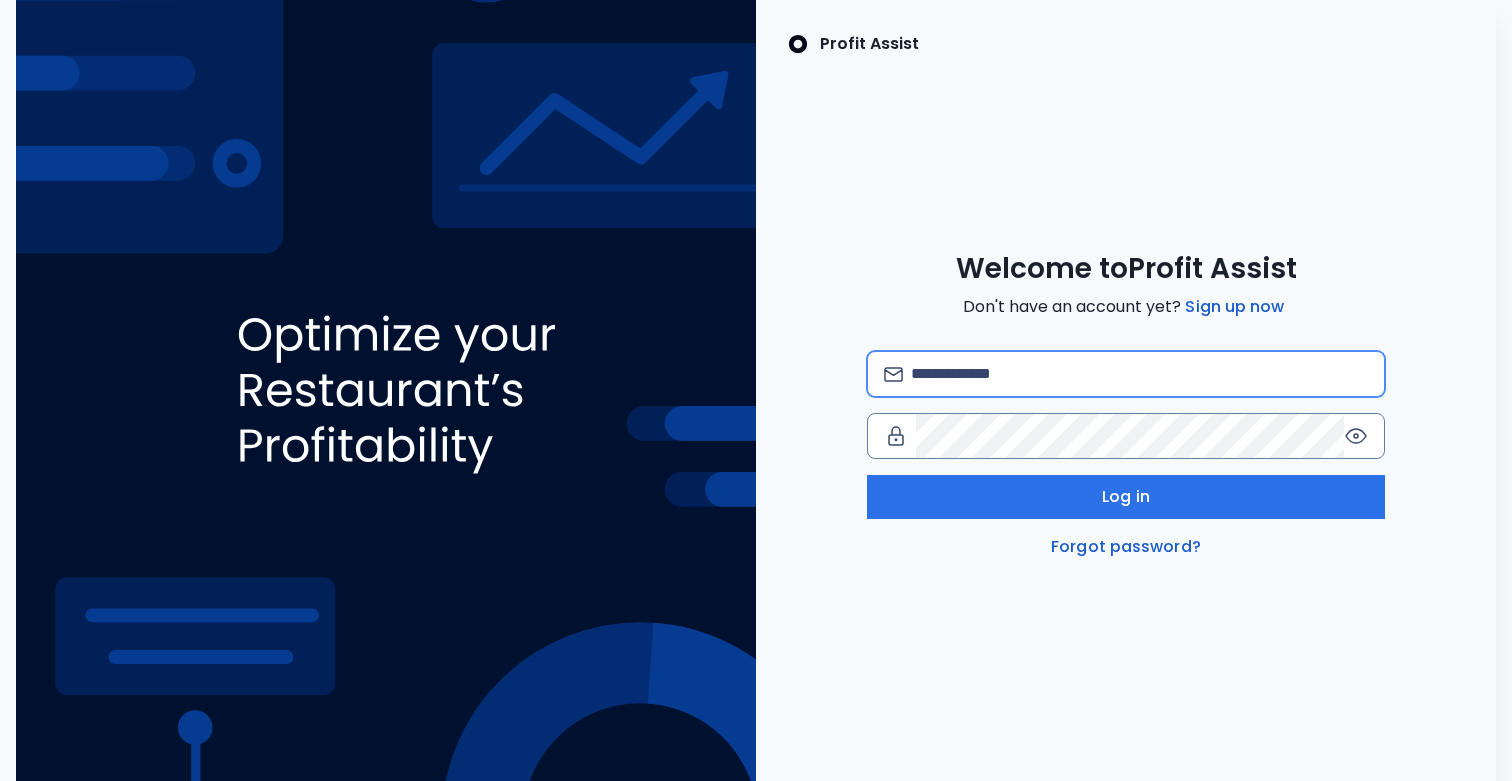 click at bounding box center (1139, 374) 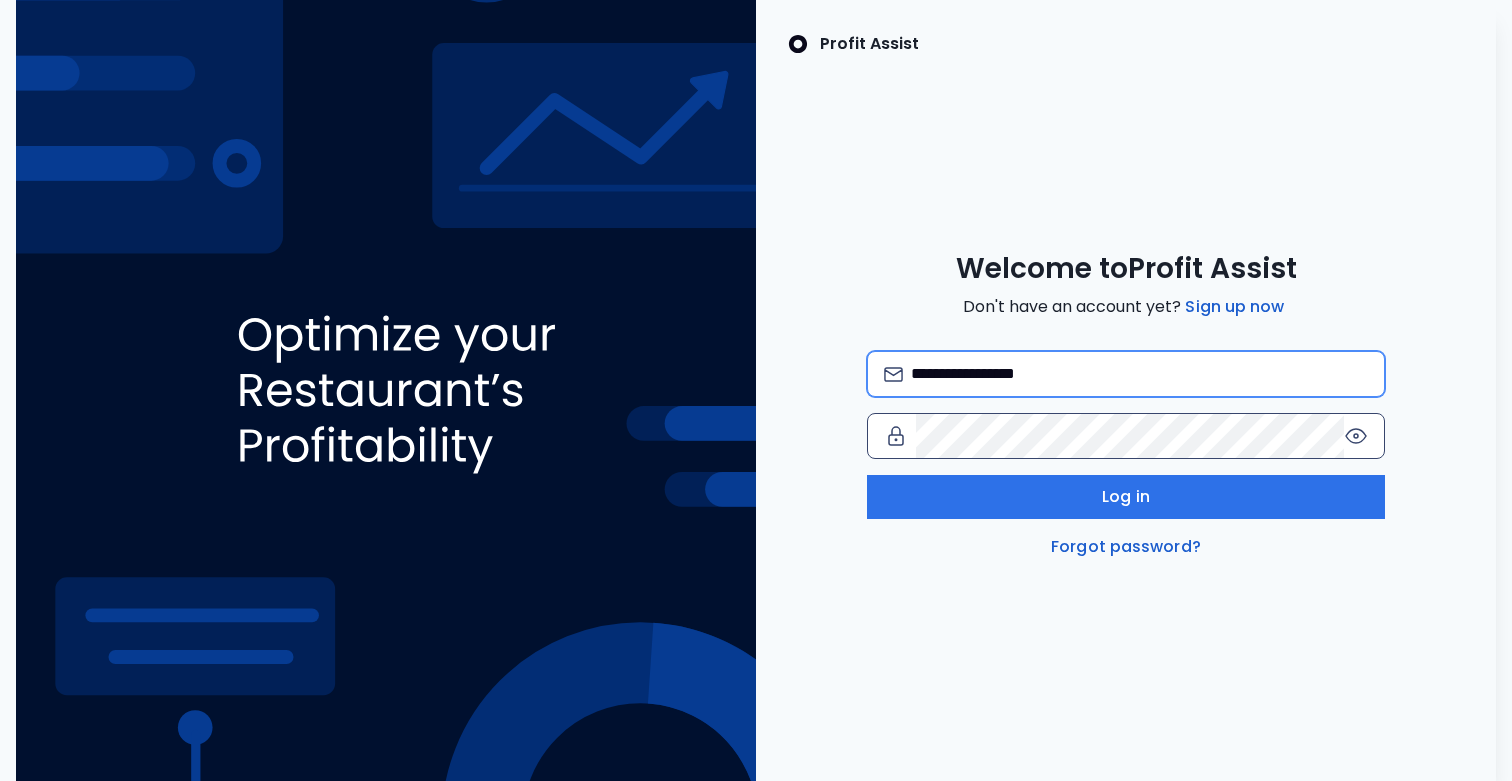 type on "**********" 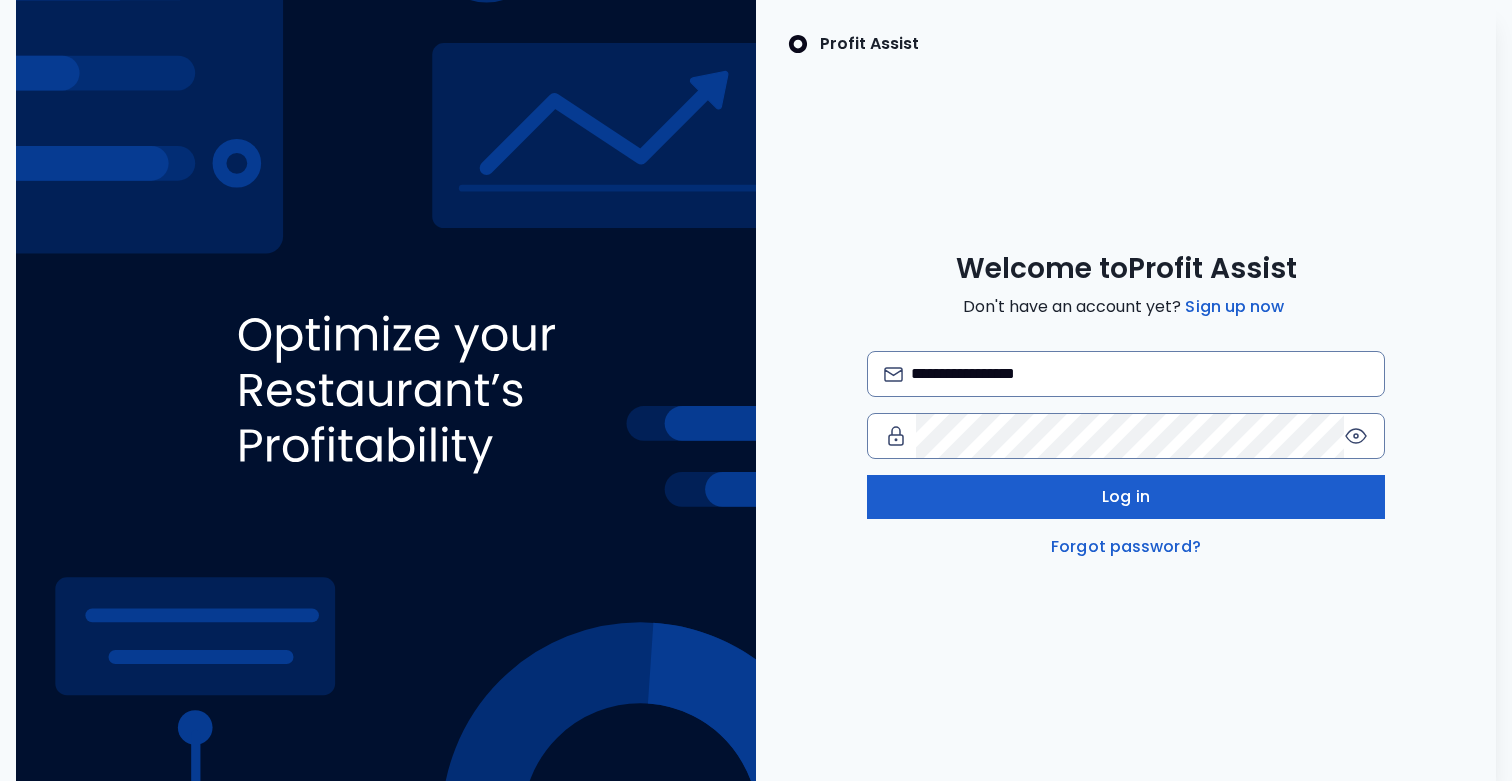 click on "Log in" at bounding box center [1126, 497] 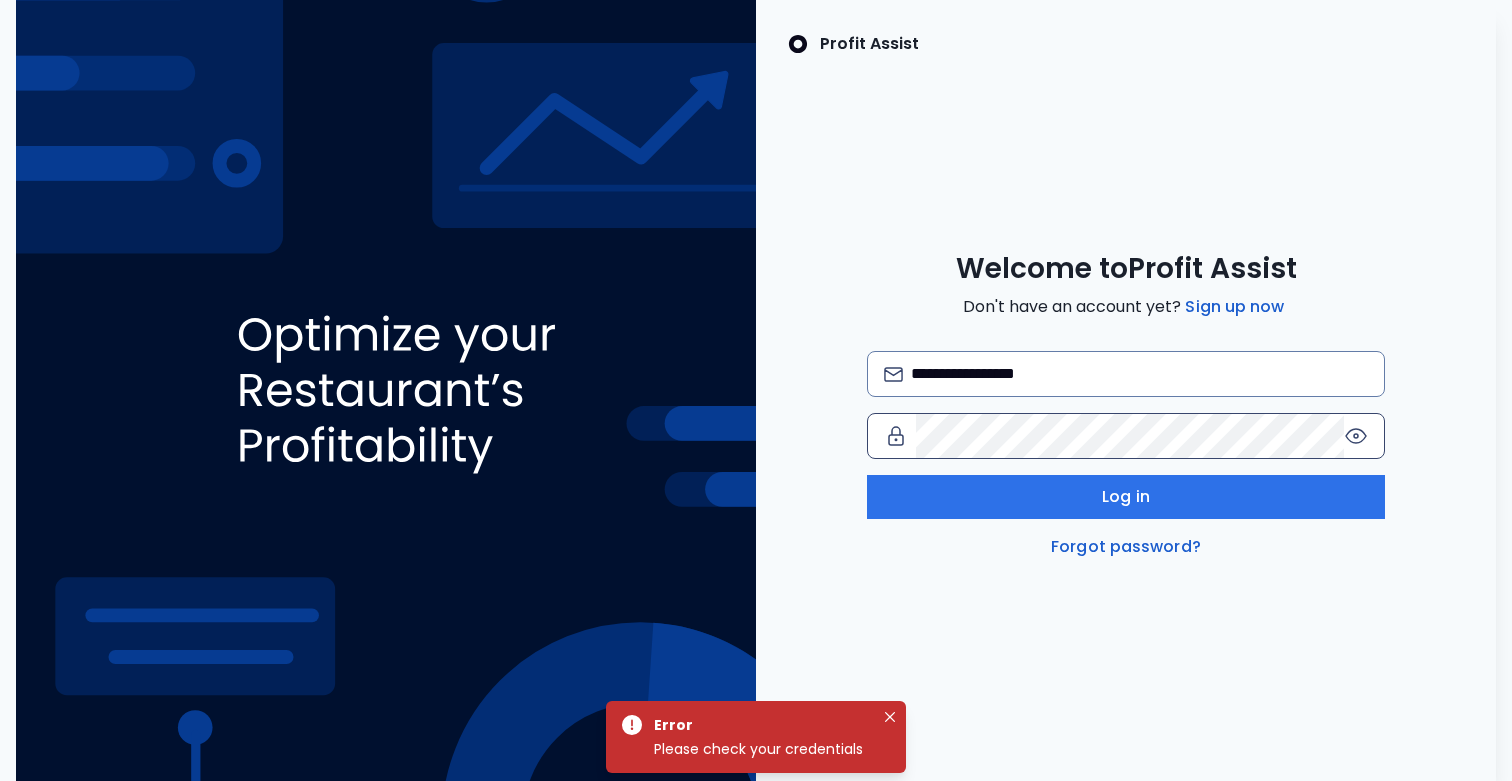 click at bounding box center [1356, 436] 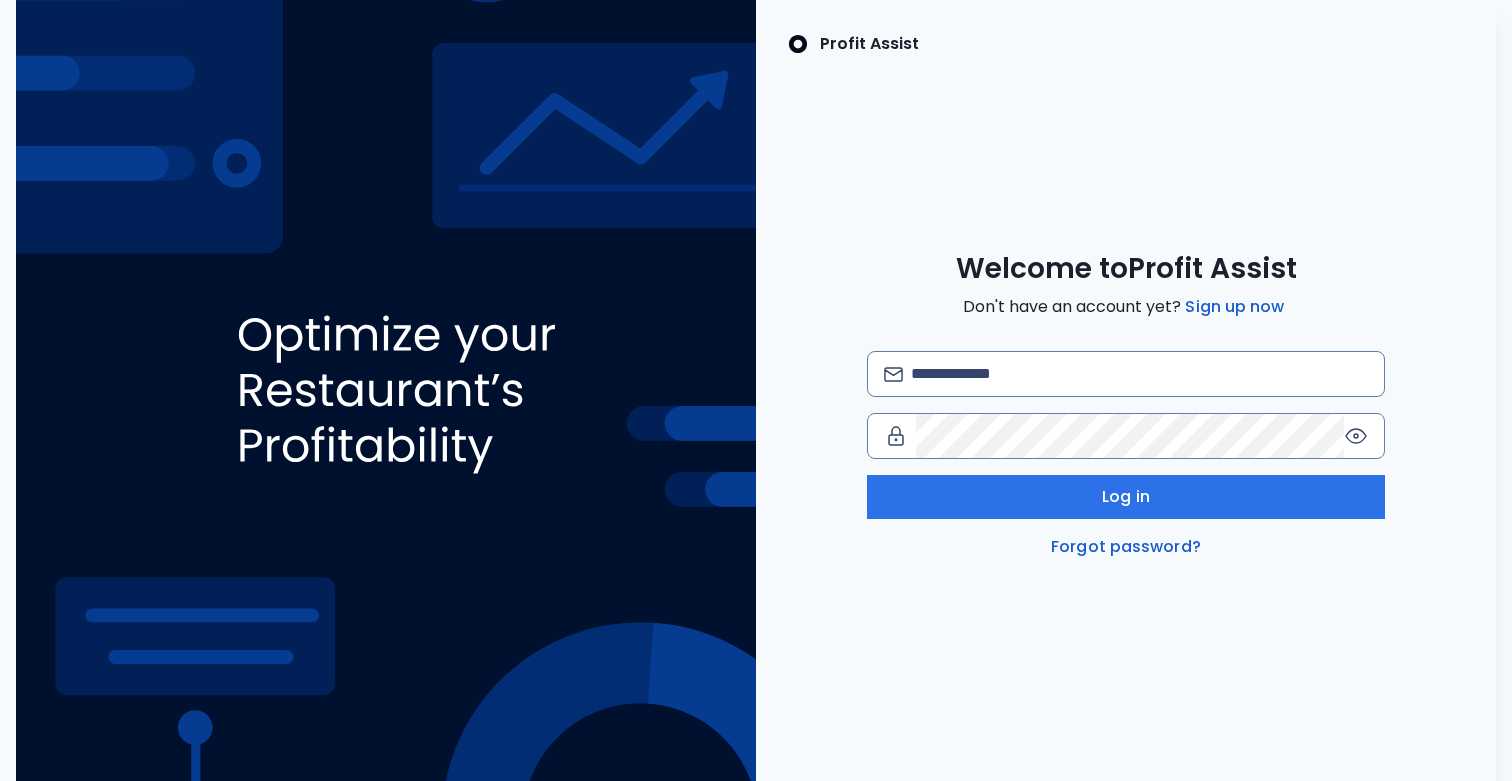 scroll, scrollTop: 0, scrollLeft: 0, axis: both 